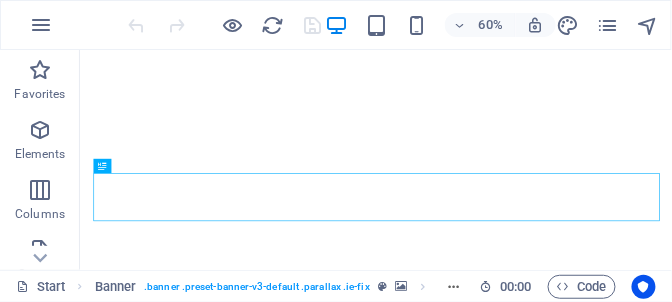 scroll, scrollTop: 1222, scrollLeft: 0, axis: vertical 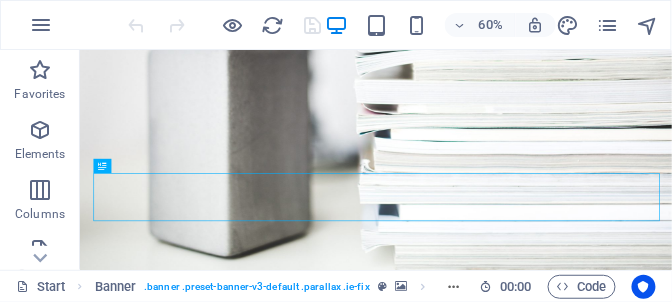 click on "Developer" at bounding box center [-372, 1113] 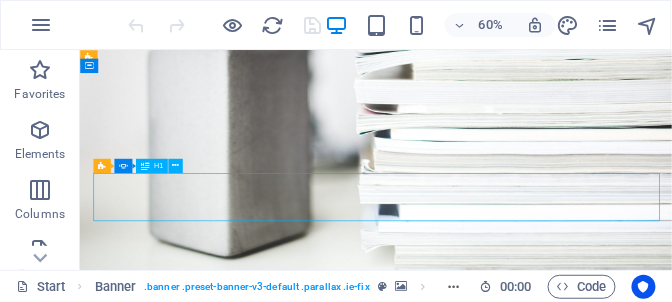 click on "Developer" at bounding box center (-372, 1113) 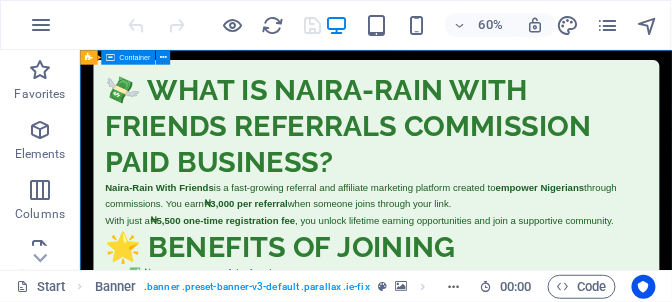 scroll, scrollTop: 1278, scrollLeft: 0, axis: vertical 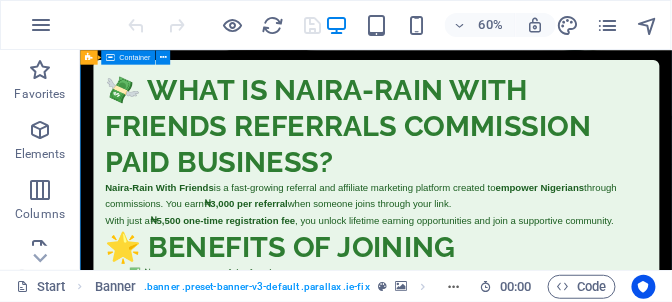 click at bounding box center [568, 25] 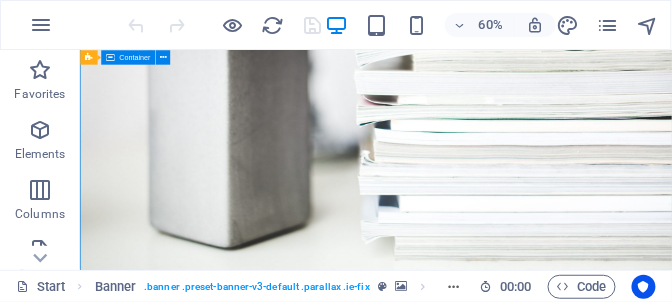 select on "px" 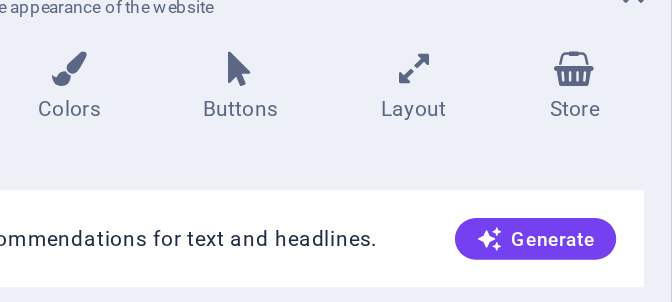 scroll, scrollTop: 0, scrollLeft: 0, axis: both 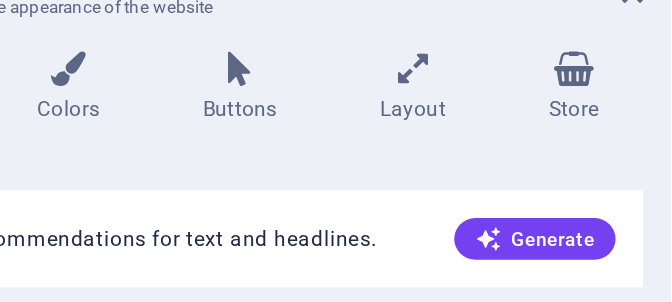 click on "Generate" at bounding box center (593, 226) 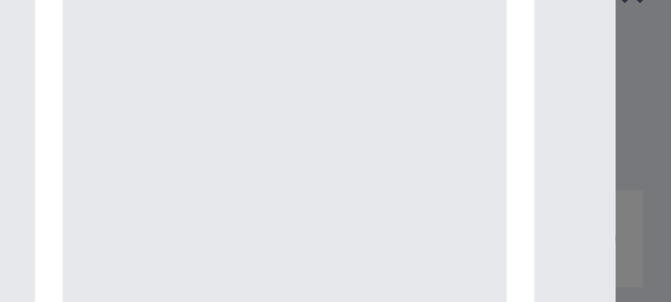 scroll, scrollTop: 0, scrollLeft: 0, axis: both 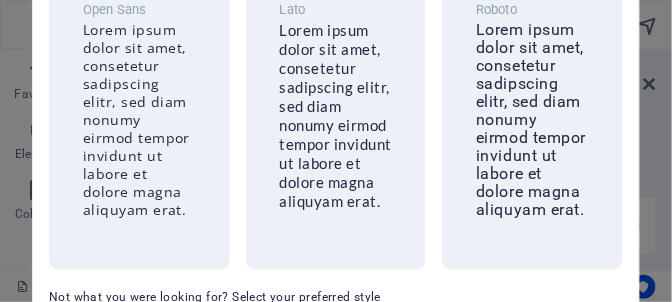 click on "Lorem ipsum dolor sit amet, consetetur sadipscing elitr, sed diam nonumy eirmod tempor invidunt ut labore et dolore magna aliquyam erat." at bounding box center (531, 119) 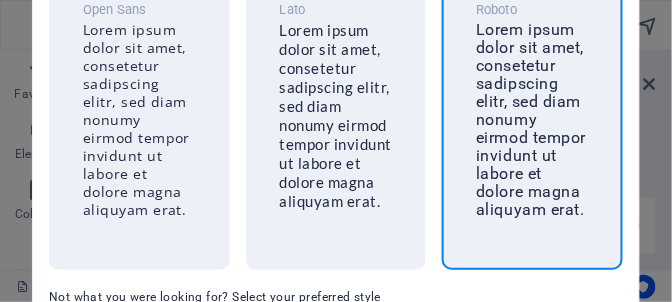 scroll, scrollTop: 0, scrollLeft: 0, axis: both 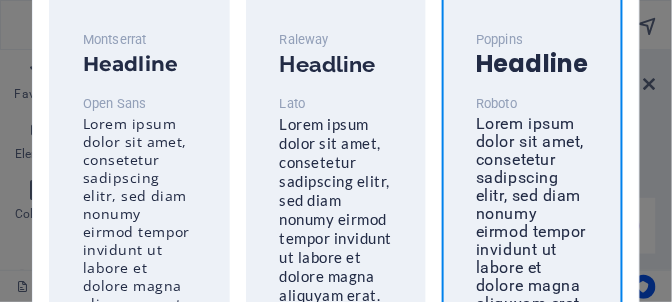 click on "Lorem ipsum dolor sit amet, consetetur sadipscing elitr, sed diam nonumy eirmod tempor invidunt ut labore et dolore magna aliquyam erat." at bounding box center (531, 213) 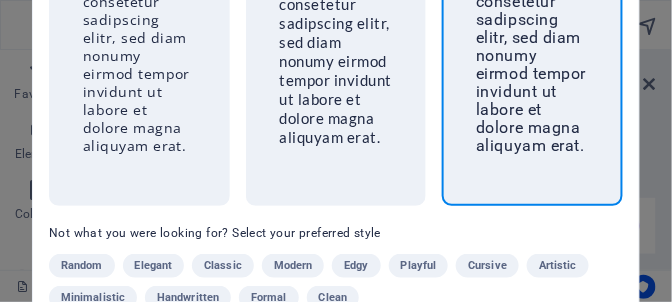 scroll, scrollTop: 0, scrollLeft: 0, axis: both 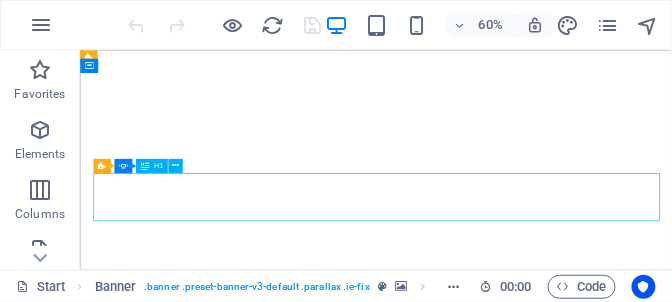 click at bounding box center [40, 70] 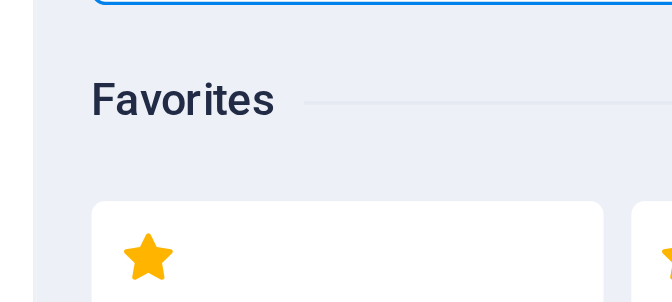 scroll, scrollTop: 2, scrollLeft: 0, axis: vertical 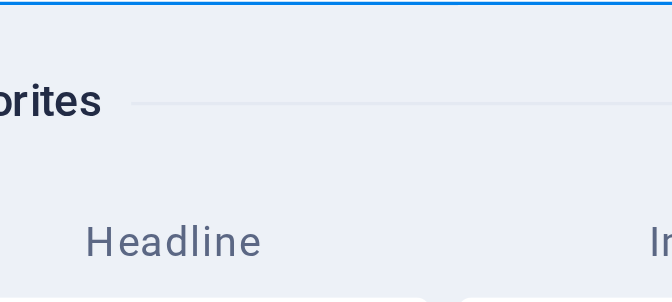 click on "Headline" at bounding box center [171, 215] 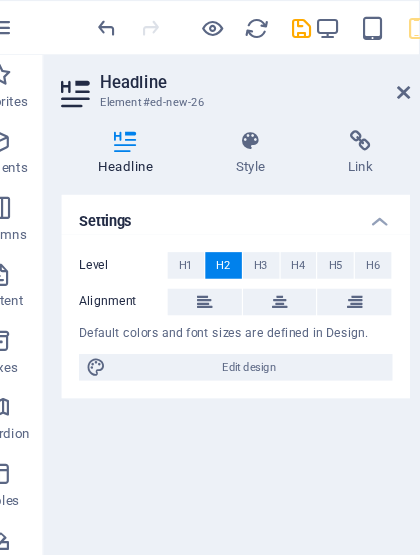 scroll, scrollTop: 0, scrollLeft: 0, axis: both 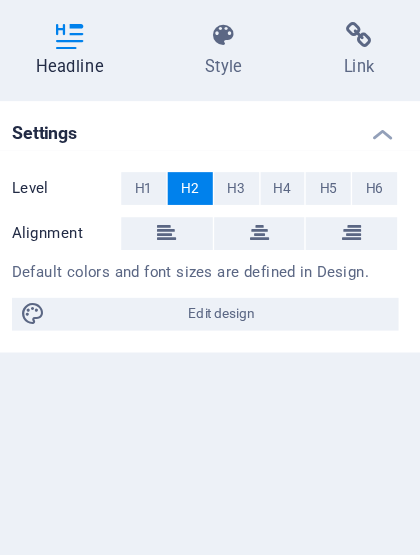 click on "Edit design" at bounding box center (264, 332) 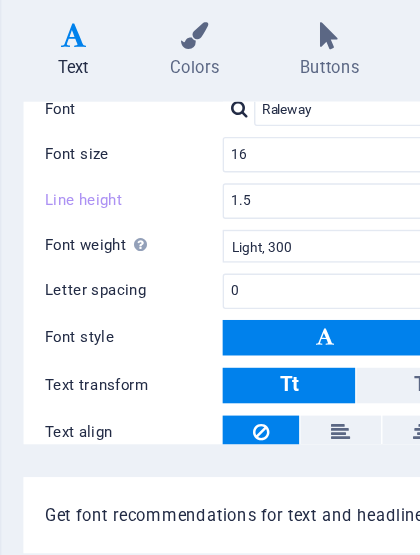 scroll, scrollTop: 203, scrollLeft: 0, axis: vertical 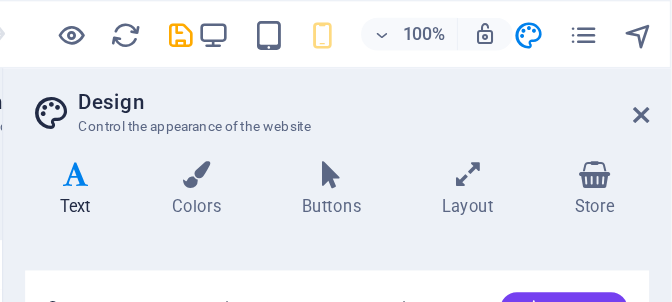 click at bounding box center [648, 25] 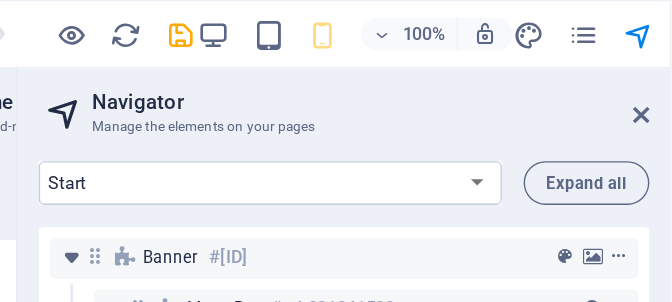 scroll, scrollTop: 0, scrollLeft: 0, axis: both 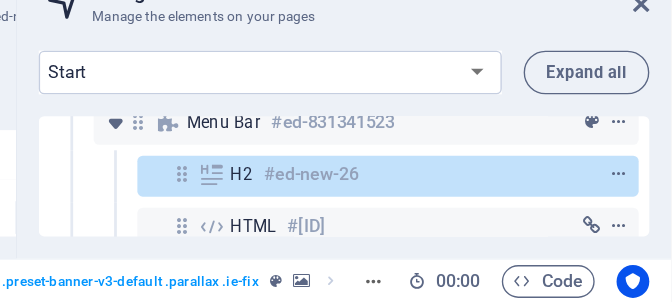 click at bounding box center (634, 247) 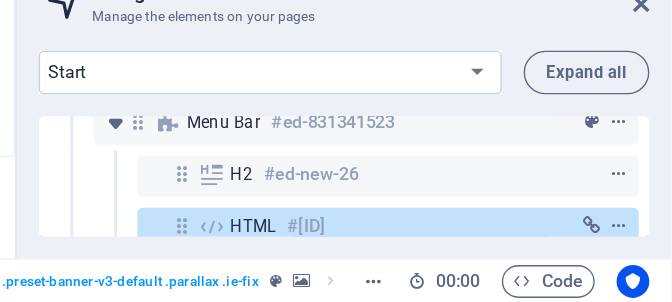 scroll, scrollTop: 94, scrollLeft: 0, axis: vertical 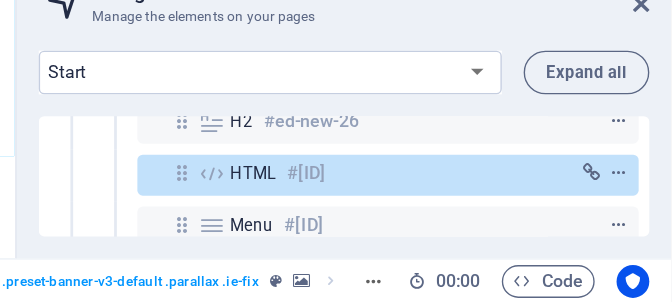 click at bounding box center (634, 208) 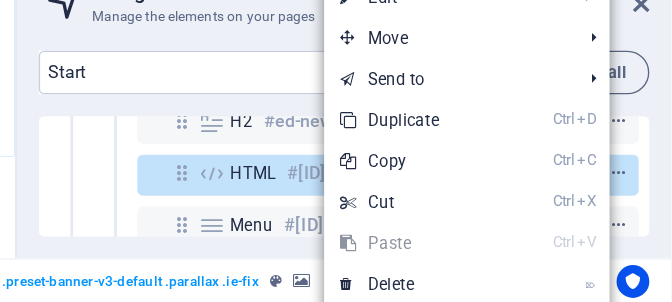 click at bounding box center [233, 209] 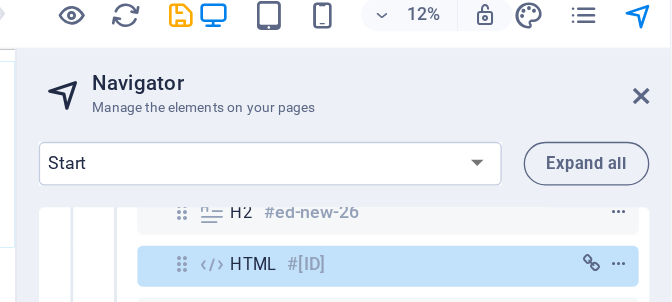 click on "Start  Subpage  Legal Notice  Privacy" at bounding box center (378, 134) 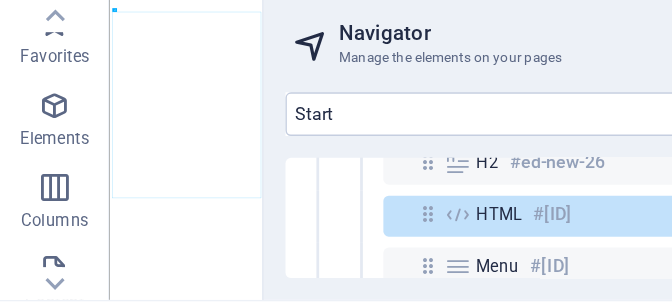 scroll, scrollTop: 0, scrollLeft: 0, axis: both 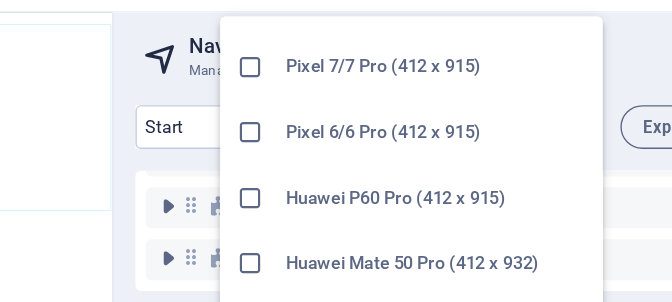 click at bounding box center [293, 186] 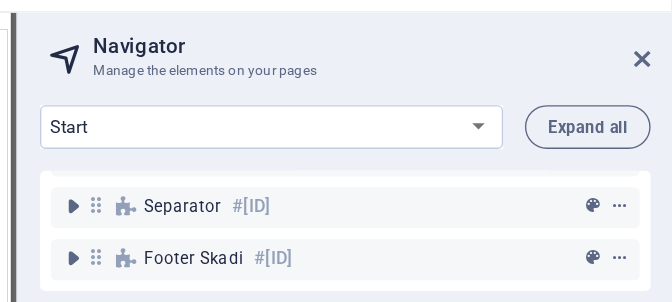 scroll, scrollTop: 0, scrollLeft: 0, axis: both 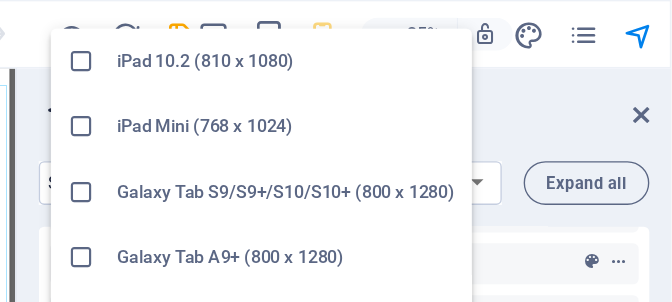click at bounding box center (240, 141) 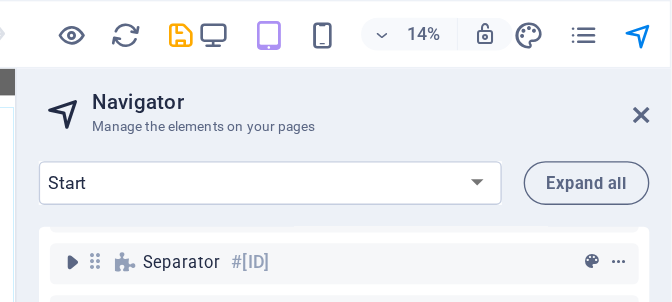 scroll, scrollTop: 0, scrollLeft: 0, axis: both 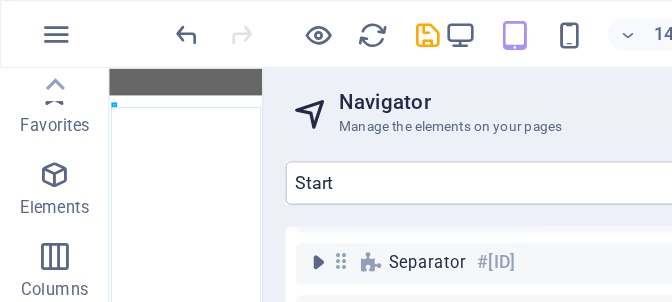click on "Start  Subpage  Legal Notice  Privacy" at bounding box center (378, 134) 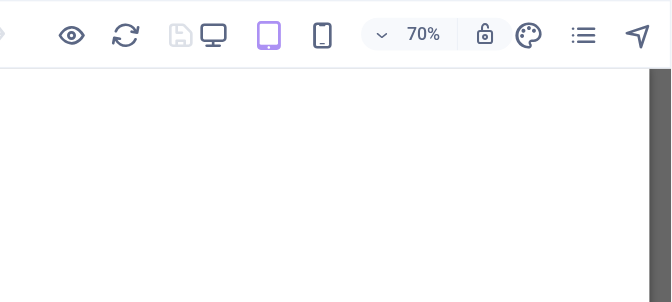 scroll, scrollTop: 0, scrollLeft: 0, axis: both 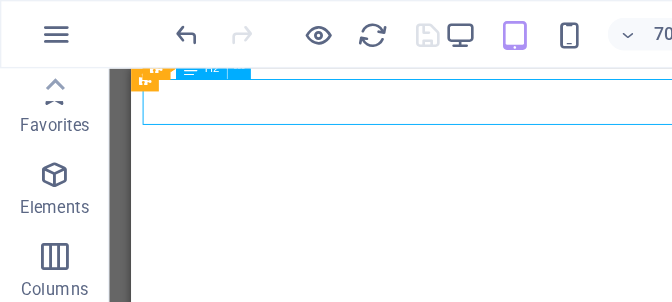 click on "Banner" at bounding box center (106, 58) 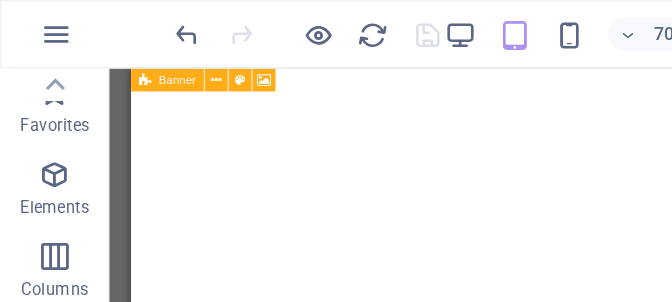click at bounding box center [158, 58] 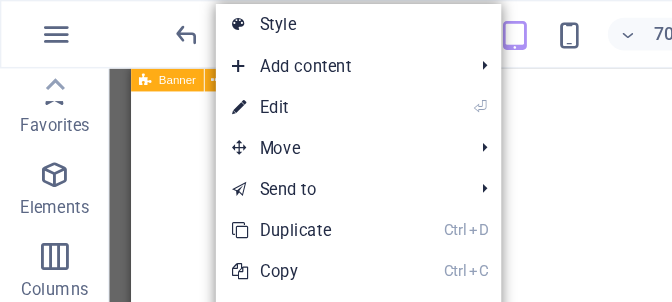 click on "⏎  Edit" at bounding box center [225, 79] 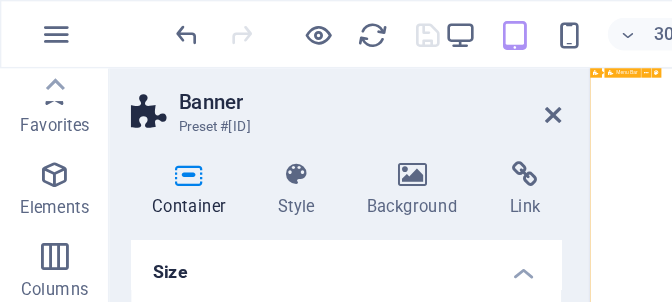 click at bounding box center (405, 84) 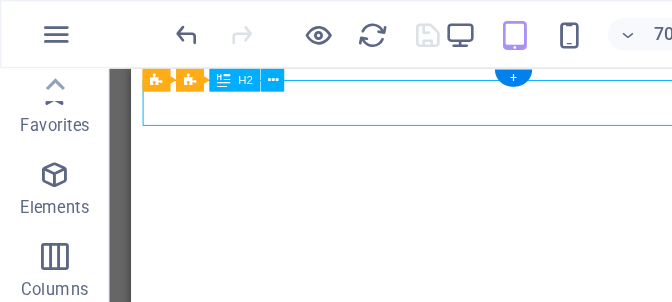 click at bounding box center [200, 58] 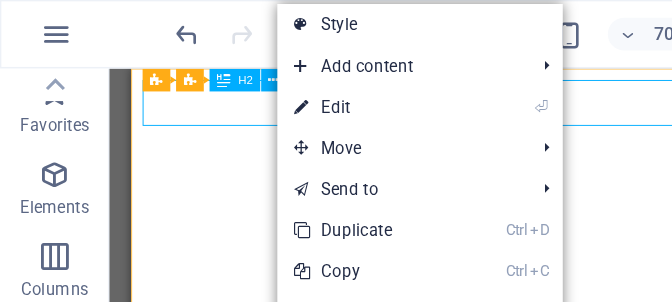 click on "Add content Ctrl 1  Headline Ctrl 2  Text Ctrl 3  Image Ctrl 4  Container Ctrl 5  Spacer Ctrl 6  Separator Ctrl 7  HTML Ctrl 8  Icon Ctrl 9  Button Ctrl ⏎  More elements ...  Import from website" at bounding box center (307, 49) 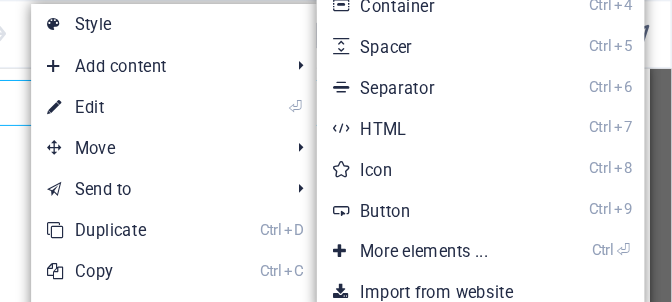scroll, scrollTop: 0, scrollLeft: 0, axis: both 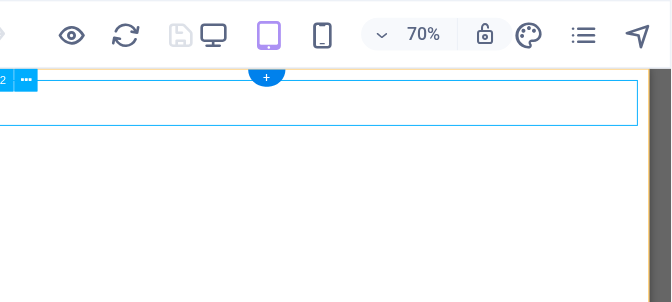 click on "+" at bounding box center [375, 57] 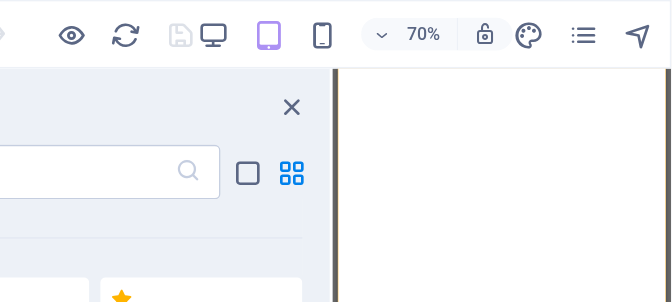 scroll, scrollTop: 0, scrollLeft: 0, axis: both 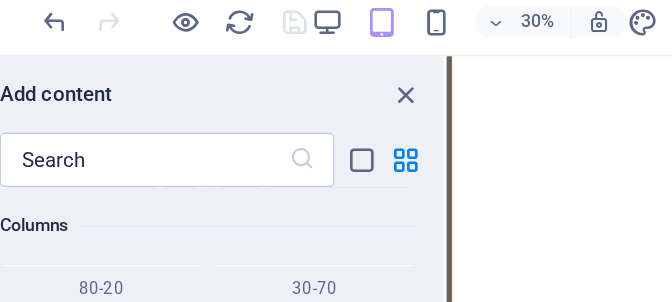 click at bounding box center [362, 126] 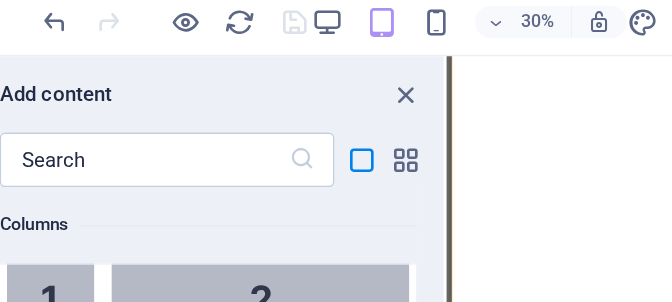 scroll, scrollTop: 6795, scrollLeft: 0, axis: vertical 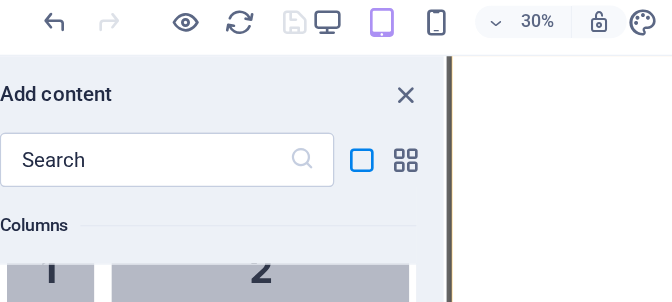 click at bounding box center (394, 126) 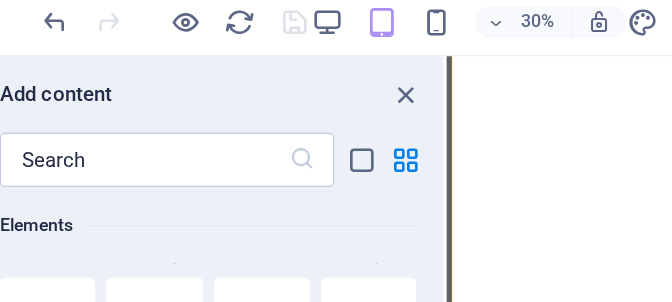 scroll, scrollTop: 942, scrollLeft: 0, axis: vertical 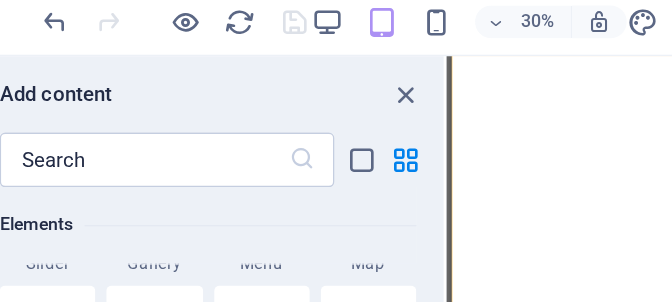 click at bounding box center [202, 126] 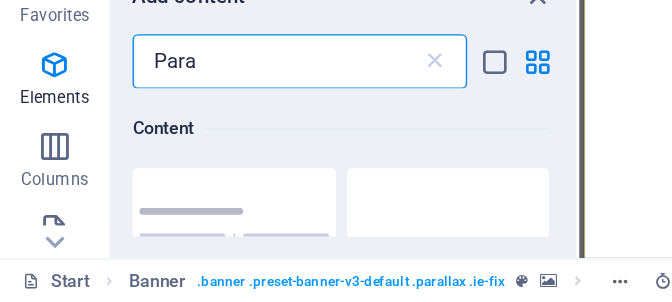 scroll, scrollTop: 0, scrollLeft: 0, axis: both 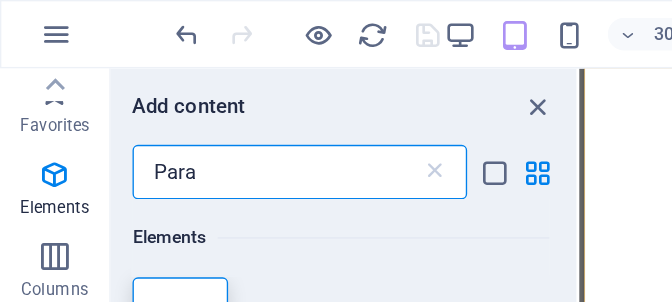 type on "Para" 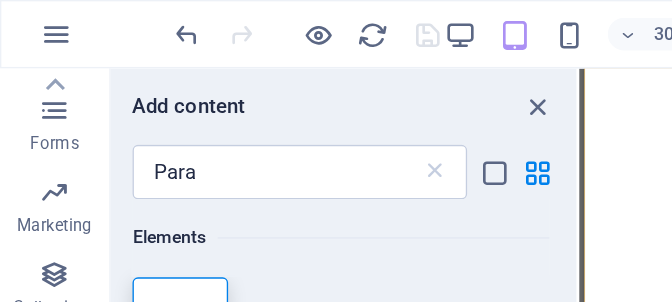 scroll, scrollTop: 739, scrollLeft: 0, axis: vertical 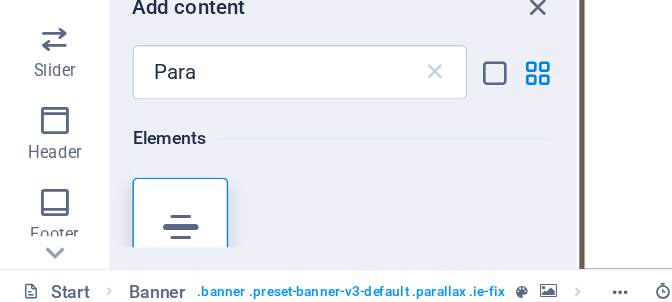 click on "Header" at bounding box center [40, 185] 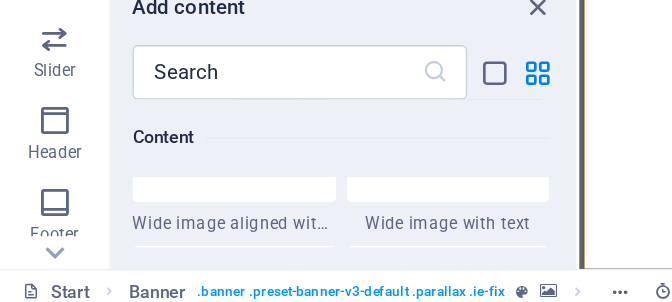 scroll, scrollTop: 4431, scrollLeft: 0, axis: vertical 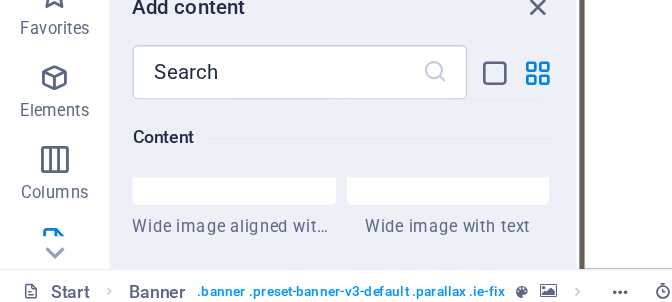 click on "Favorites 1 Star Headline 1 Star Image 1 Star Container 1 Star HTML 1 Star SVG Elements 1 Star Headline 1 Star Text 1 Star Image 1 Star Container 1 Star Spacer 1 Star Separator 1 Star HTML 1 Star Icon 1 Star Button 1 Star Logo 1 Star SVG 1 Star Image slider 1 Star Slider 1 Star Gallery 1 Star Menu 1 Star Map 1 Star Facebook 1 Star Video 1 Star YouTube 1 Star Vimeo 1 Star Document 1 Star Audio 1 Star Iframe 1 Star Privacy 1 Star Languages Columns 1 Star Container 1 Star 2 columns 1 Star 3 columns 1 Star 4 columns 1 Star 5 columns 1 Star 6 columns 1 Star 40-60 1 Star 20-80 1 Star 80-20 1 Star 30-70 1 Star 70-30 1 Star Unequal Columns 1 Star 25-25-50 1 Star 25-50-25 1 Star 50-25-25 1 Star 20-60-20 1 Star 50-16-16-16 1 Star 16-16-16-50 1 Star Grid 2-1 1 Star Grid 1-2 1 Star Grid 3-1 1 Star Grid 1-3 1 Star Grid 4-1 1 Star Grid 1-4 1 Star Grid 1-2-1 1 Star Grid 1-1-2 1 Star Grid 2h-2v 1 Star Grid 2v-2h 1 Star Grid 2-1-2 1 Star Grid 3-4 Content 1 Star Text in columns 1 Star Text 1 Star Text with separator 1 Star ​" at bounding box center (251, 200) 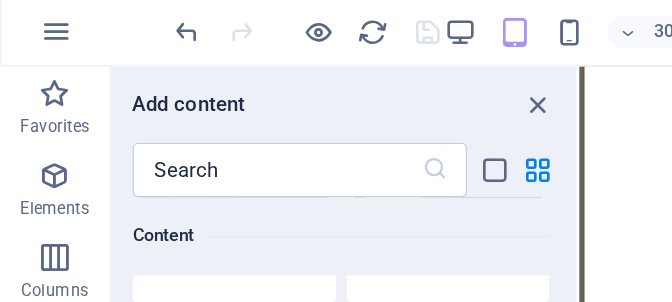 click on "Favorites" at bounding box center [40, 82] 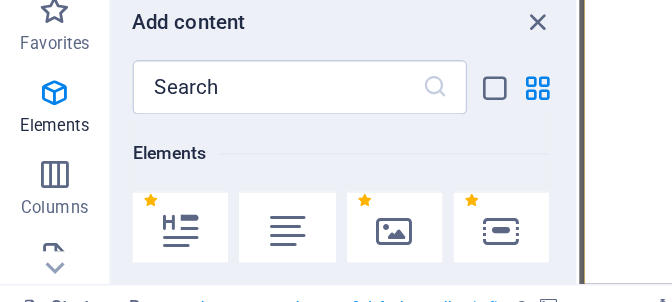 scroll, scrollTop: 549, scrollLeft: 0, axis: vertical 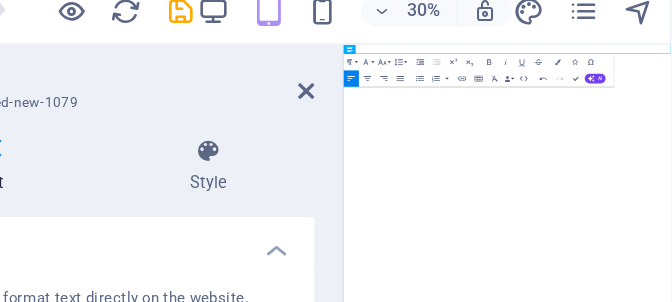 click at bounding box center [460, 25] 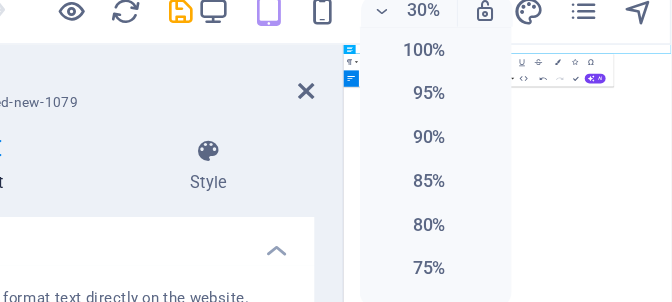scroll, scrollTop: 0, scrollLeft: 0, axis: both 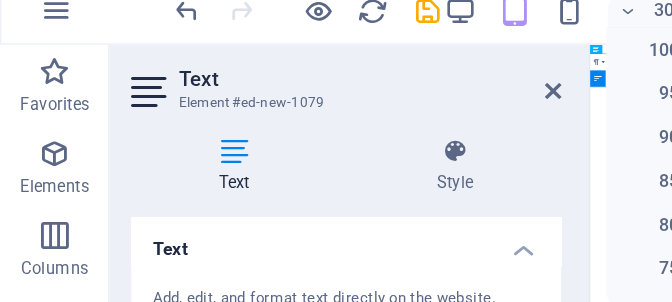 click at bounding box center (336, 151) 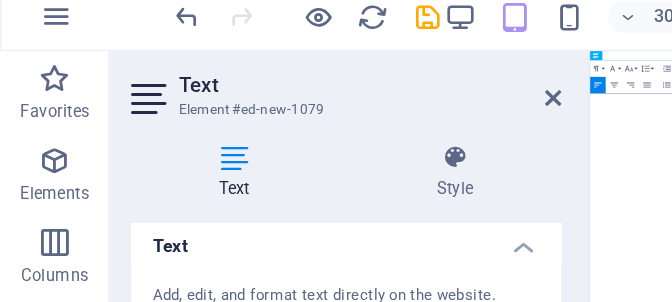 scroll, scrollTop: 0, scrollLeft: 0, axis: both 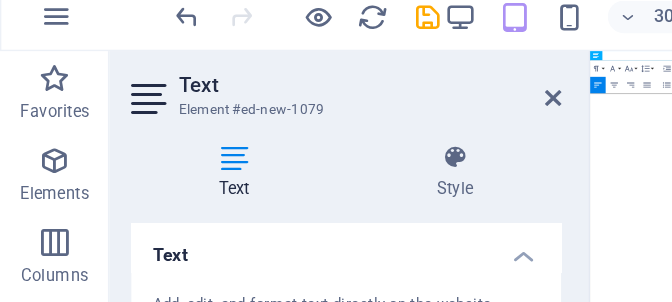 click at bounding box center [171, 128] 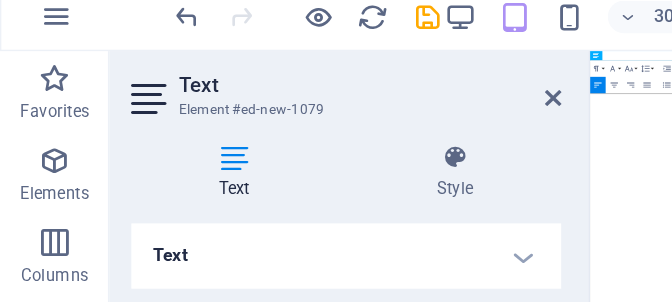 click on "Text" at bounding box center (253, 200) 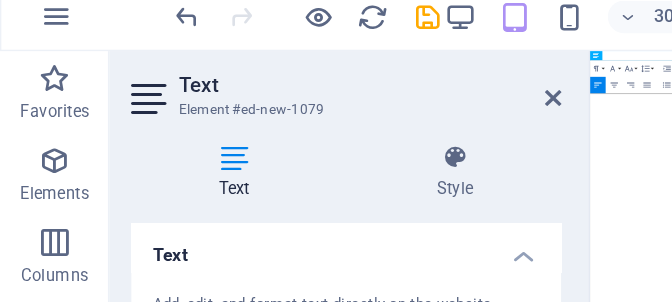 click at bounding box center (171, 128) 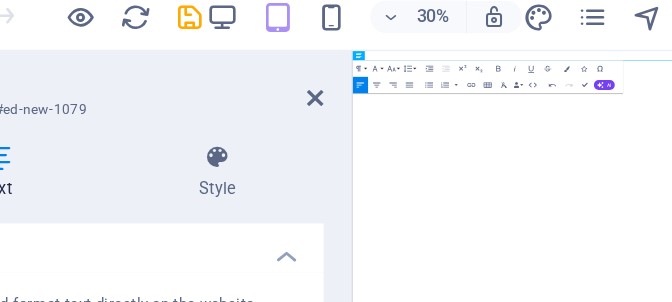 scroll, scrollTop: 0, scrollLeft: 0, axis: both 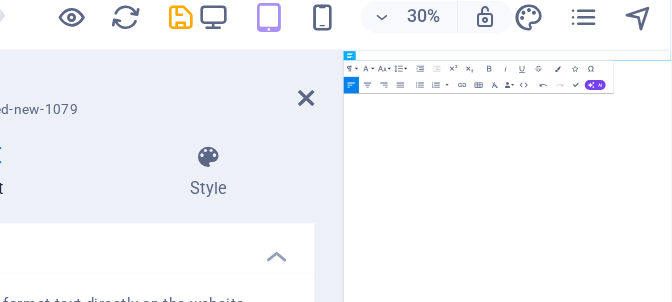 click 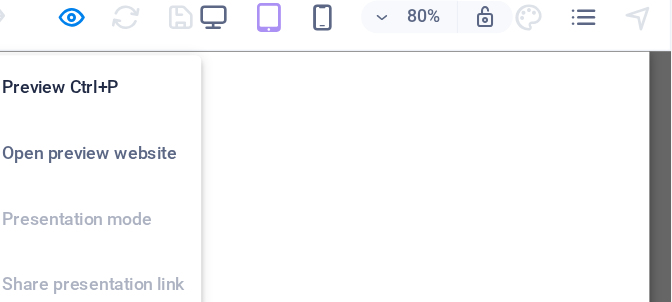 scroll, scrollTop: 0, scrollLeft: 0, axis: both 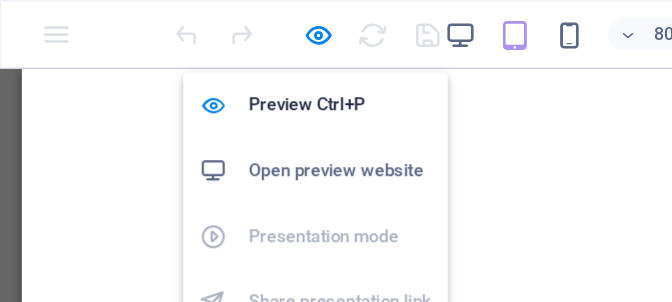 click at bounding box center [233, 25] 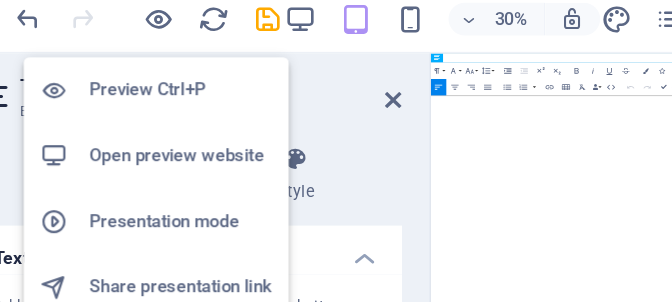 scroll, scrollTop: 0, scrollLeft: 0, axis: both 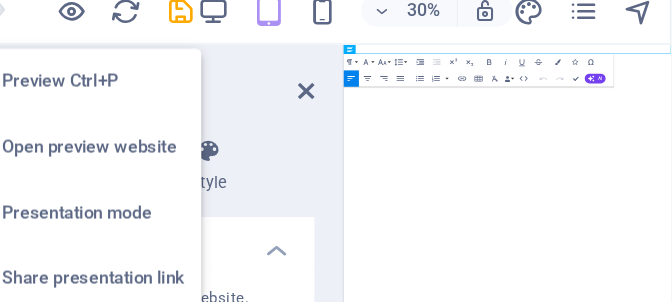 click at bounding box center (313, 25) 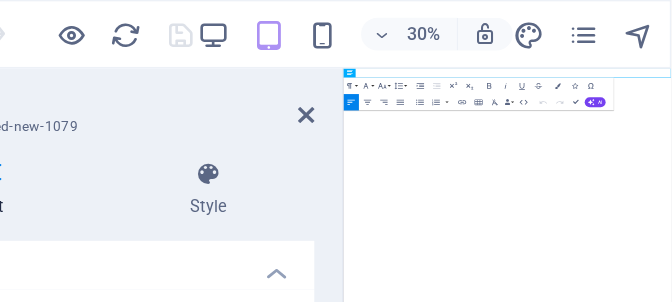 click at bounding box center [648, 25] 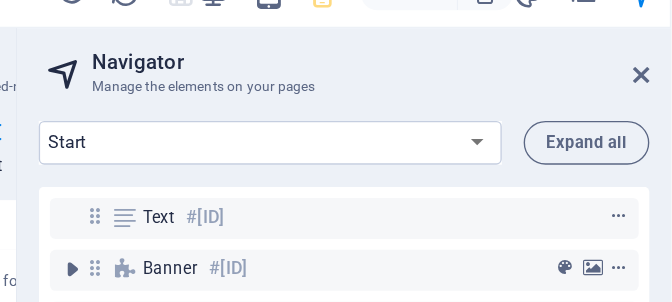 scroll, scrollTop: 0, scrollLeft: 0, axis: both 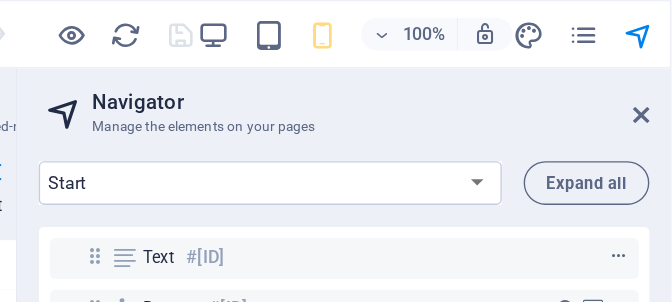 click at bounding box center [233, 25] 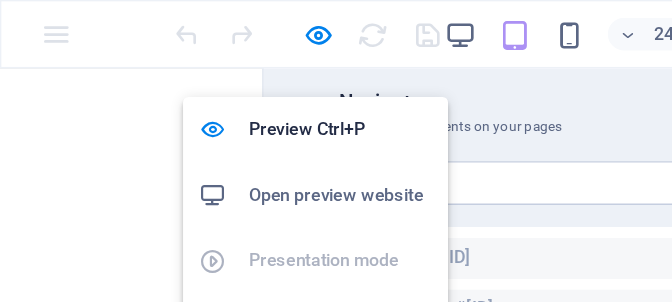 scroll, scrollTop: 0, scrollLeft: 0, axis: both 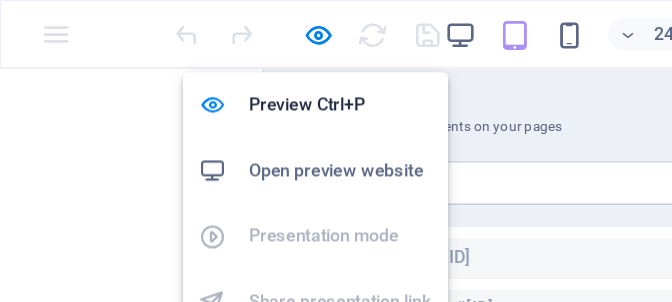click at bounding box center (225, 25) 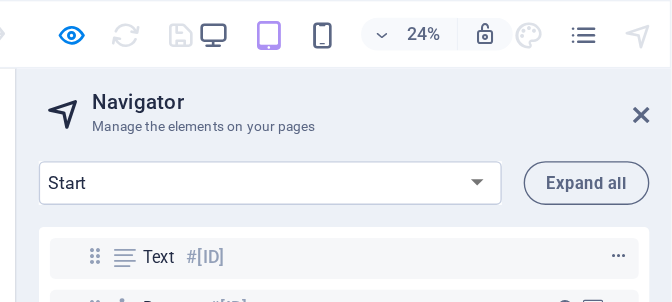 scroll, scrollTop: 0, scrollLeft: 0, axis: both 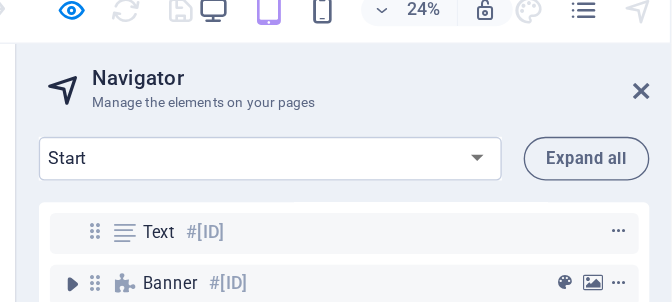 click at bounding box center [650, 84] 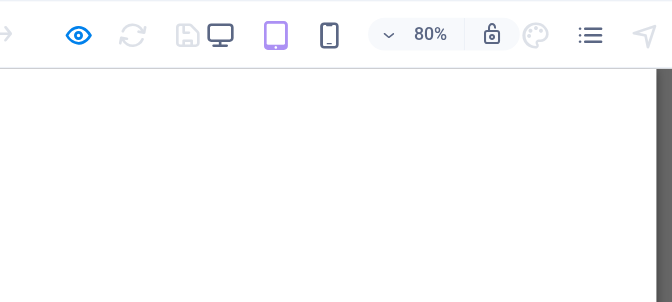 scroll, scrollTop: 0, scrollLeft: 0, axis: both 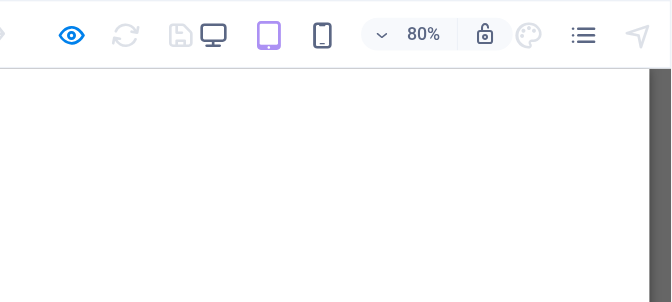 click on "More" at bounding box center (719, 25) 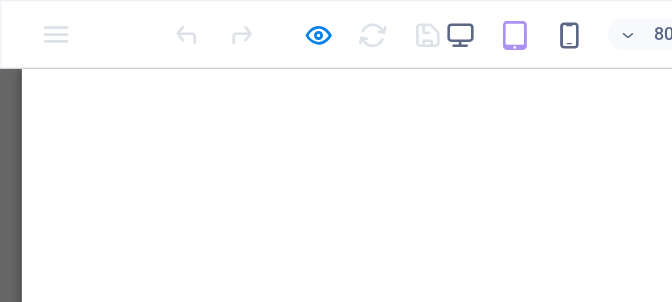 click at bounding box center (233, 25) 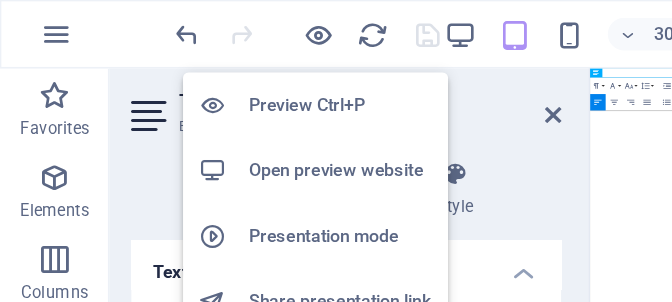 scroll, scrollTop: 0, scrollLeft: 0, axis: both 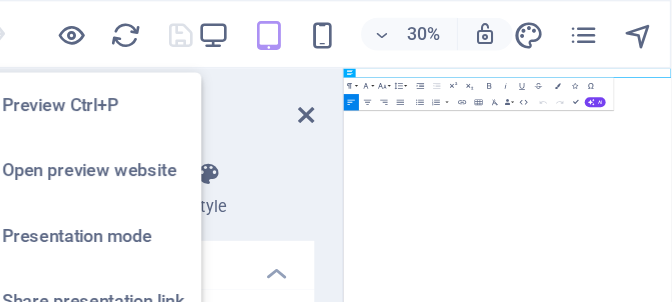 click on "30%" at bounding box center (491, 25) 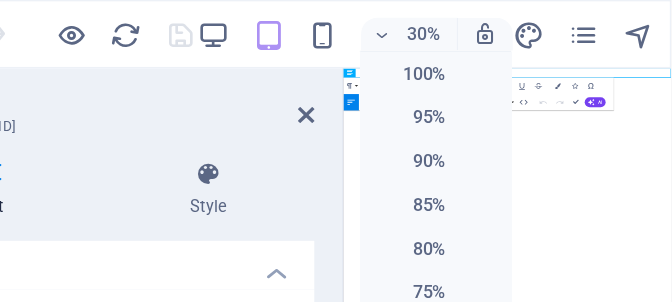 scroll, scrollTop: 0, scrollLeft: 0, axis: both 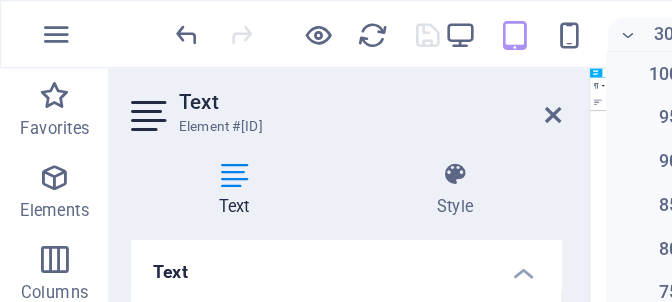 click at bounding box center (336, 151) 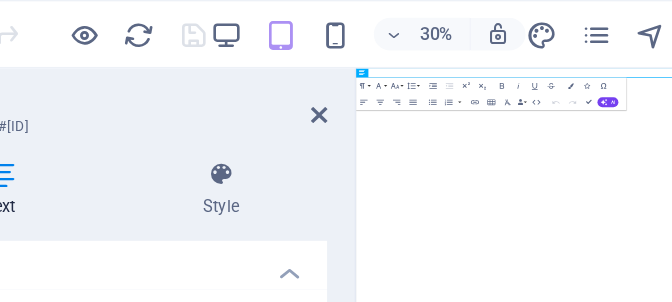 scroll, scrollTop: 0, scrollLeft: 0, axis: both 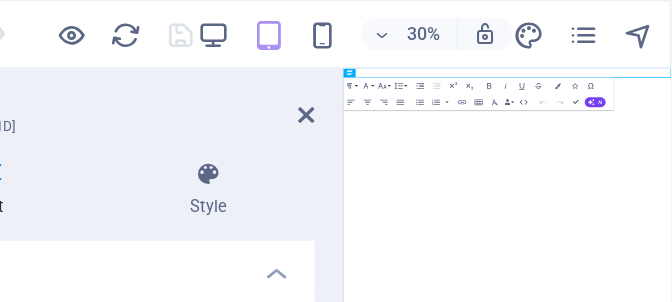click at bounding box center [460, 25] 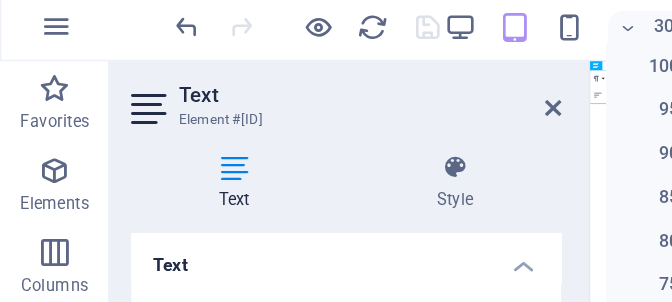 scroll, scrollTop: 0, scrollLeft: 0, axis: both 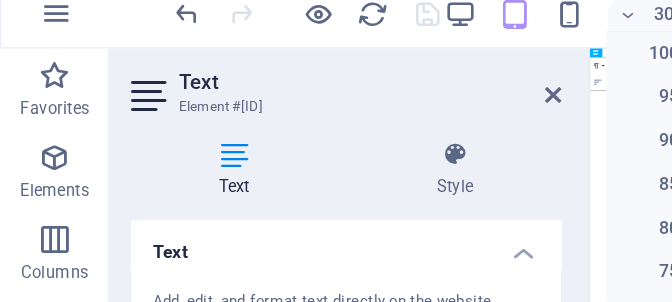 click at bounding box center [336, 151] 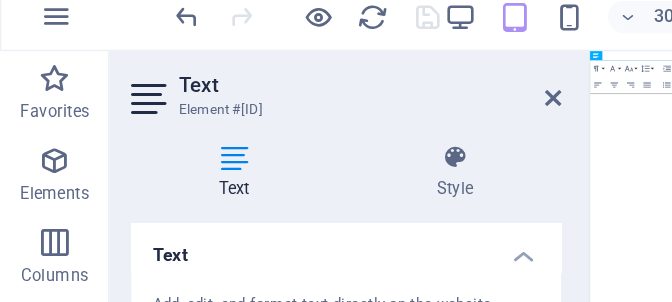 click on "Text" at bounding box center [253, 194] 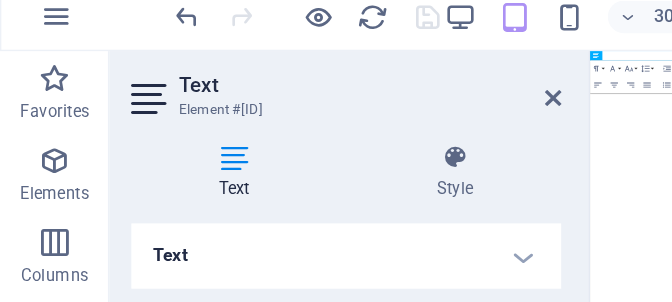 click on "Text" at bounding box center [253, 200] 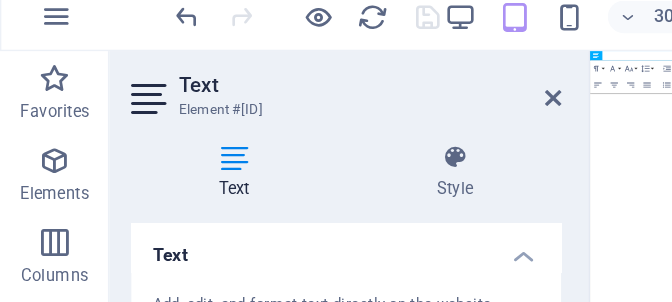 click on "Text" at bounding box center (253, 194) 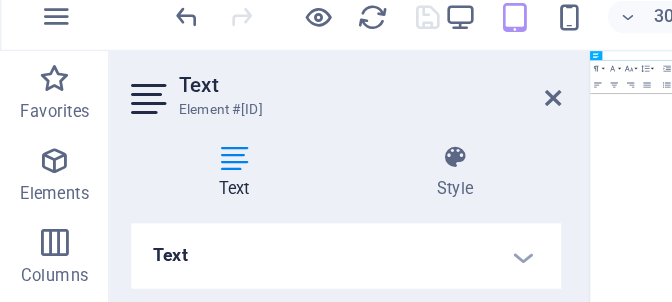 click on "Text" at bounding box center [253, 200] 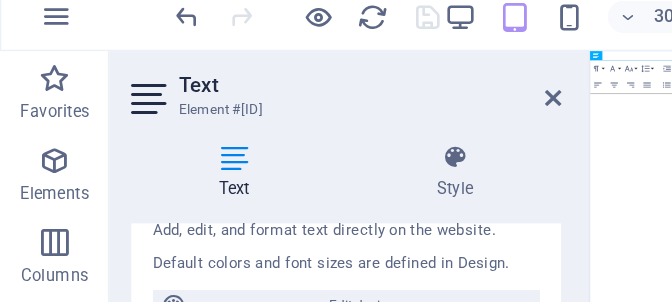 scroll, scrollTop: 63, scrollLeft: 0, axis: vertical 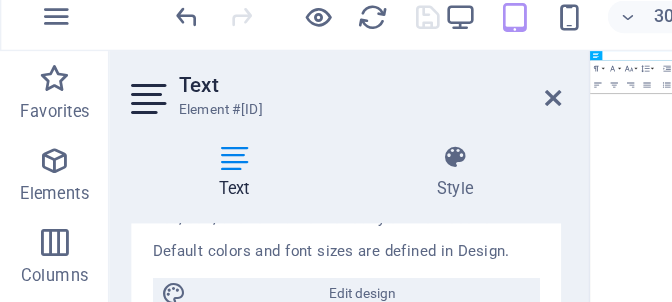 click on "Edit design" at bounding box center [265, 228] 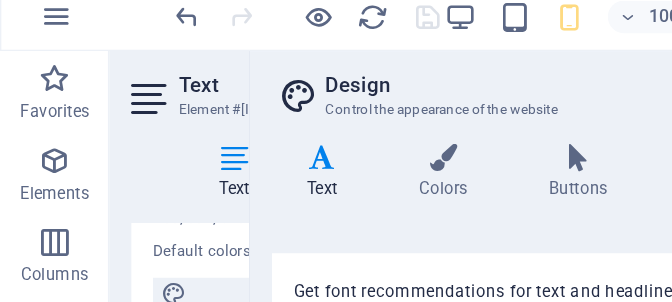click on "Text" at bounding box center (240, 139) 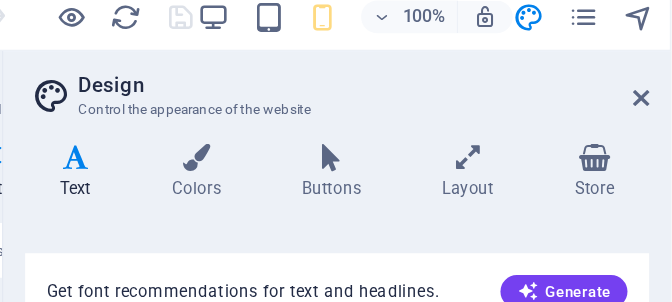 scroll, scrollTop: 0, scrollLeft: 0, axis: both 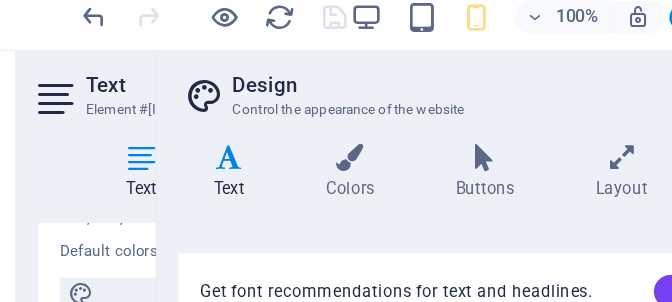 click at bounding box center [423, 128] 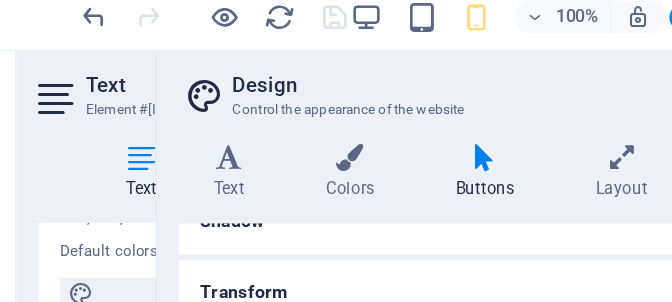 scroll, scrollTop: 393, scrollLeft: 0, axis: vertical 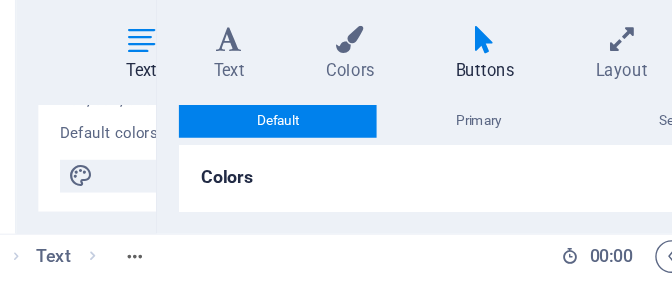 click at bounding box center [171, 128] 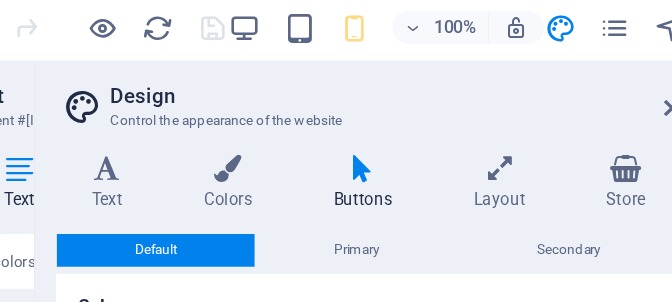 scroll, scrollTop: 0, scrollLeft: 0, axis: both 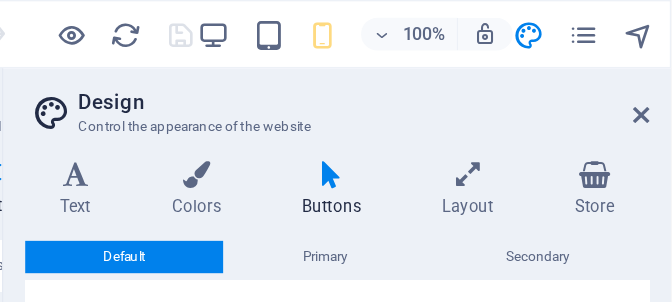 click at bounding box center (523, 128) 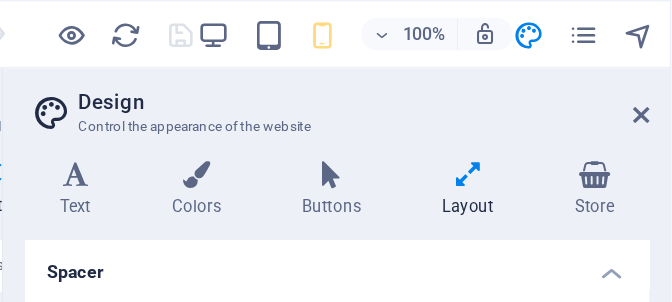 scroll, scrollTop: 0, scrollLeft: 0, axis: both 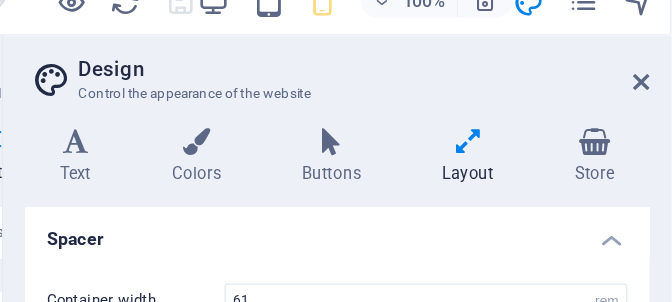 click at bounding box center (523, 128) 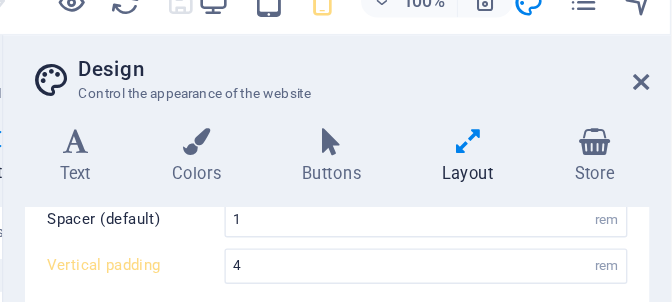 scroll, scrollTop: 96, scrollLeft: 0, axis: vertical 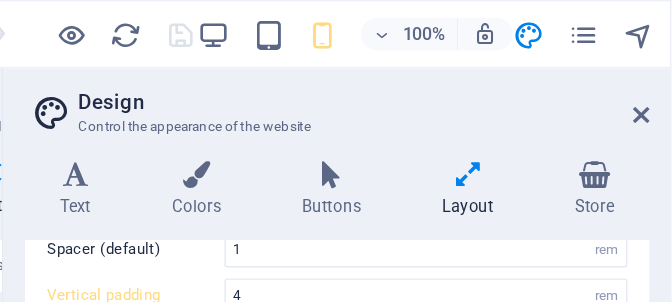 click at bounding box center [616, 128] 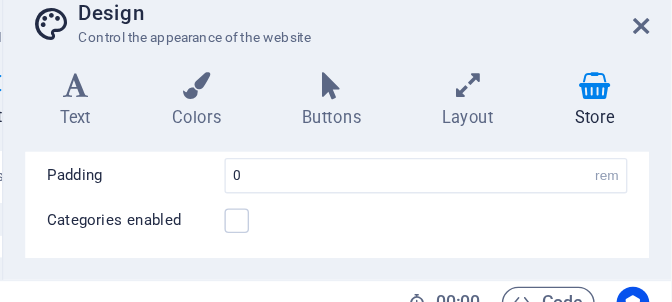 scroll, scrollTop: 0, scrollLeft: 0, axis: both 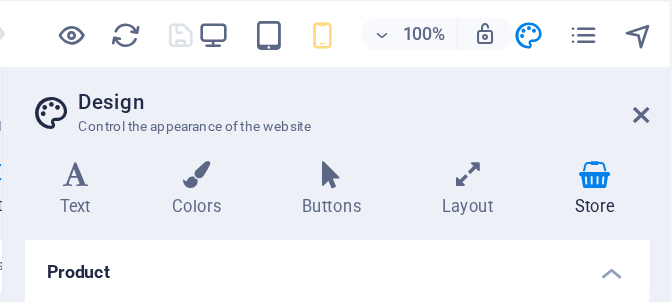click on "100%" at bounding box center [480, 25] 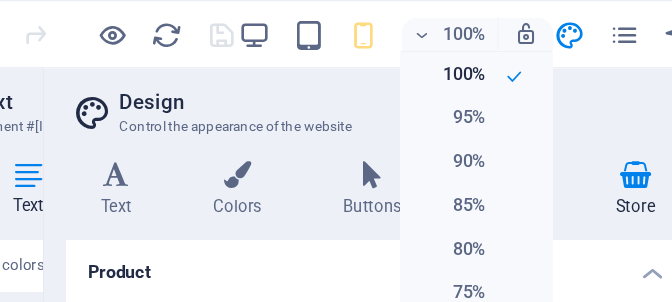 scroll, scrollTop: 0, scrollLeft: 0, axis: both 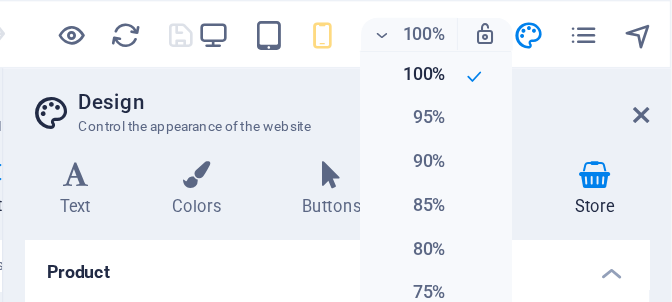 click on "100%" at bounding box center (499, 54) 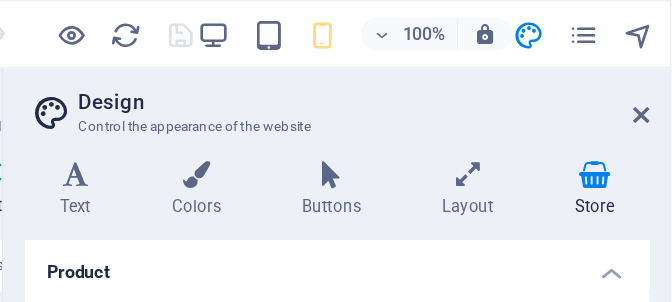 scroll, scrollTop: 0, scrollLeft: 0, axis: both 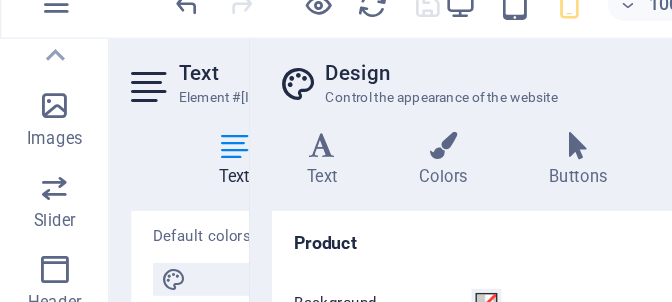 click at bounding box center [40, 99] 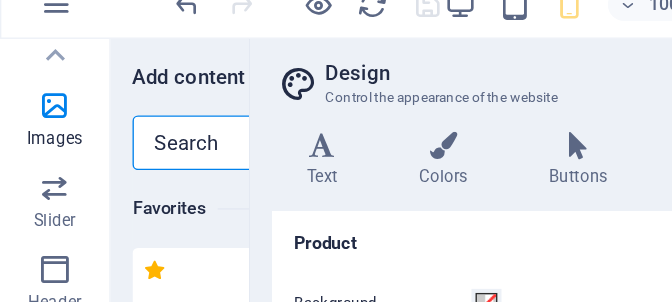 scroll, scrollTop: 0, scrollLeft: 97, axis: horizontal 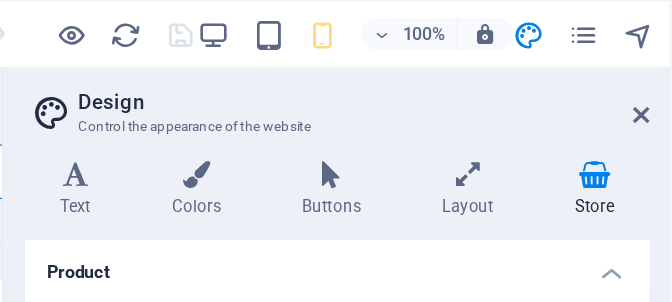 click at bounding box center (608, 25) 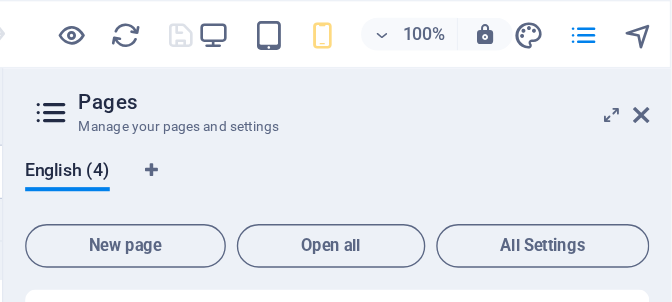 scroll, scrollTop: 0, scrollLeft: 0, axis: both 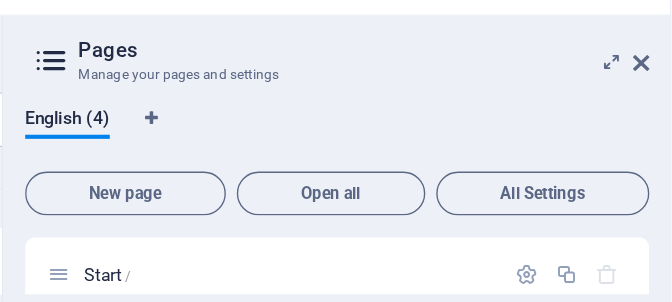 click on "New page" at bounding box center [272, 180] 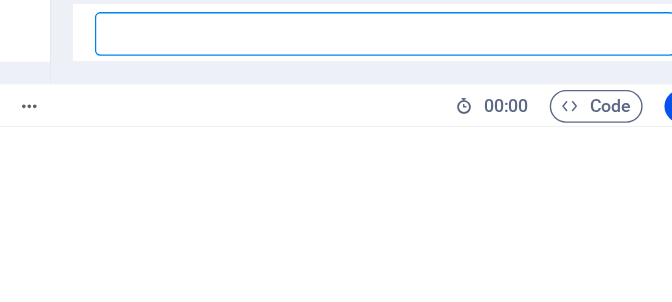 type on "A" 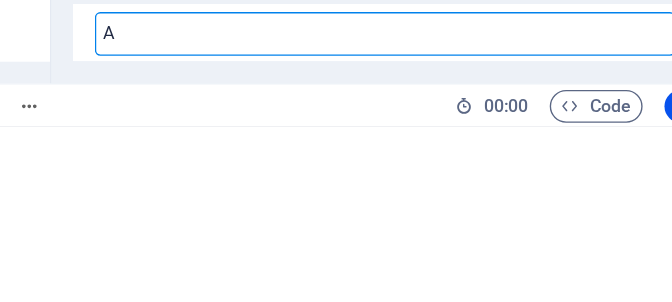 type on "/" 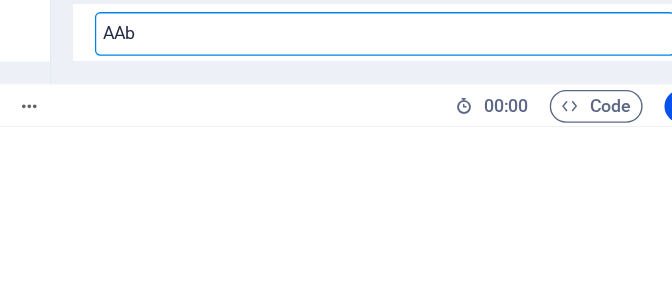 type on "AAbo" 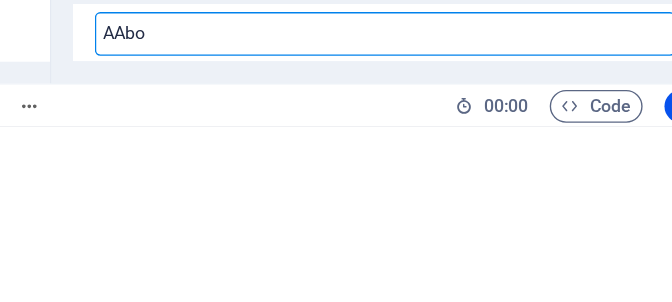 type on "/a" 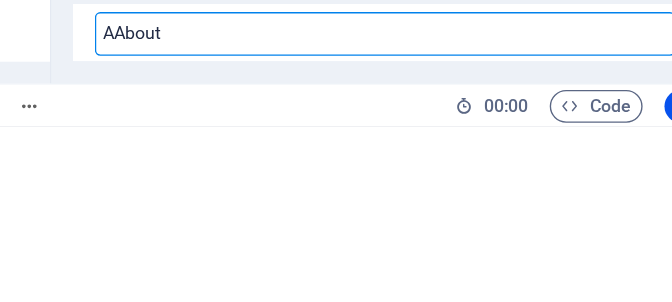 type on "AAbout" 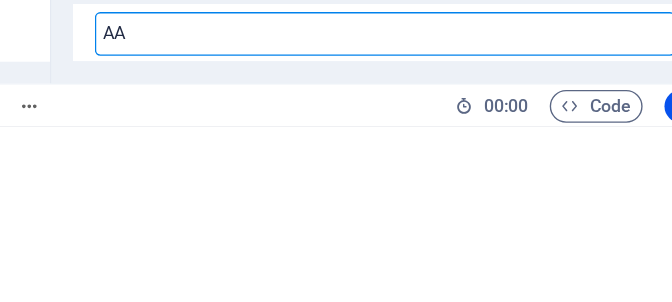 type on "A" 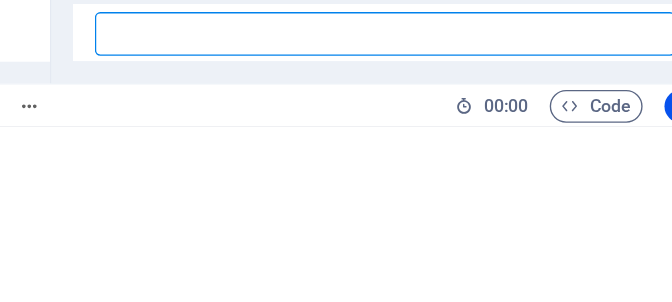 type on "a" 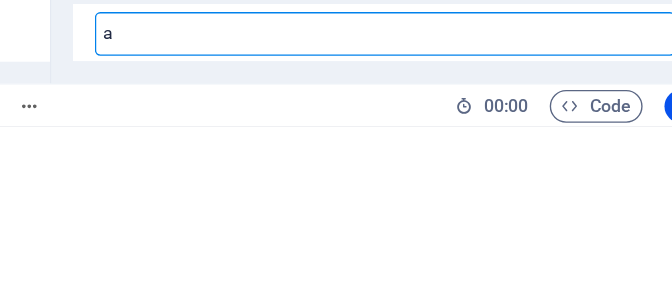 type on "/" 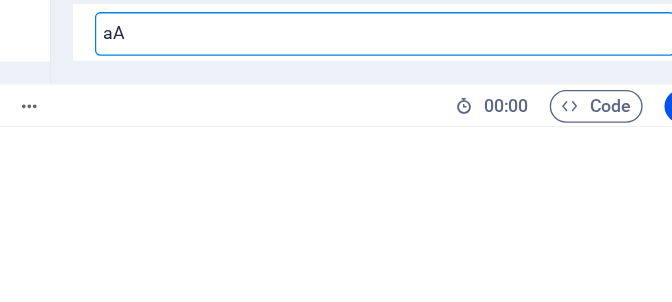 type on "/a" 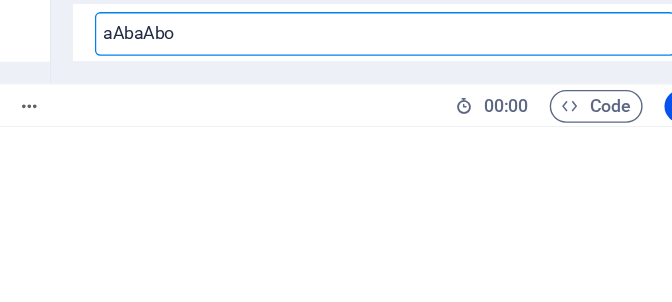 type on "aAbaAbou" 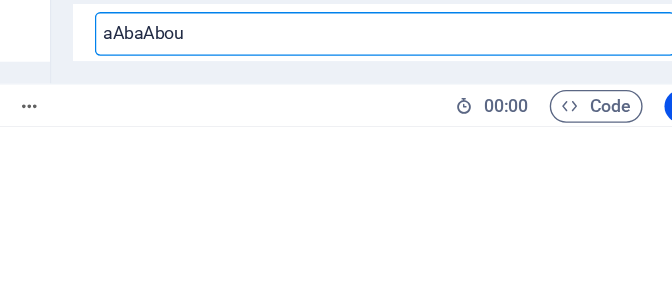 type on "/aab" 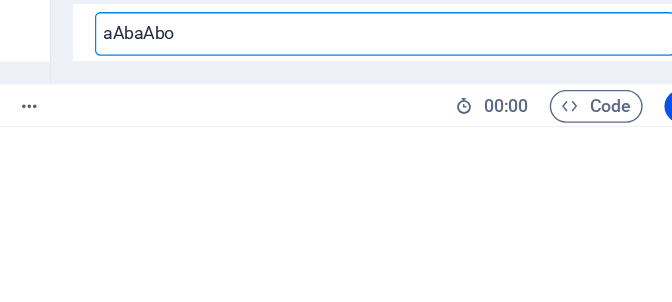 type on "aAbaAb" 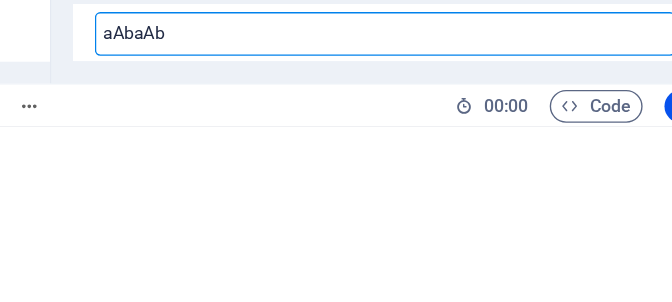 type on "/aabaabou" 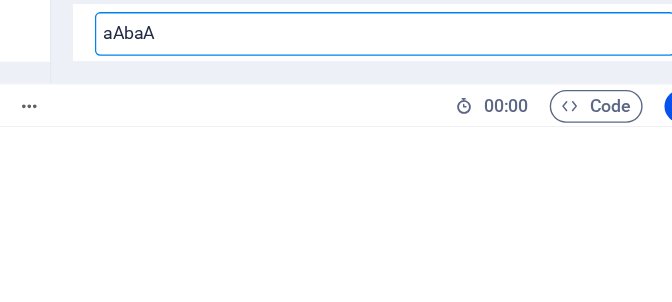 type on "aAba" 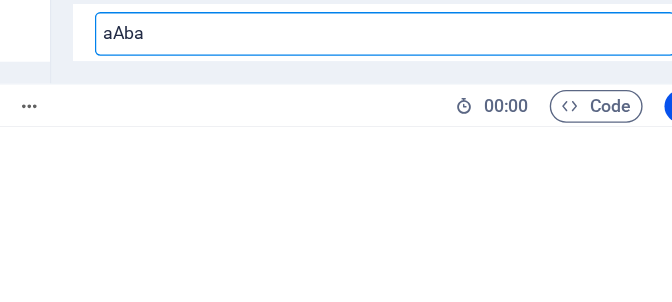 type on "/aabaab" 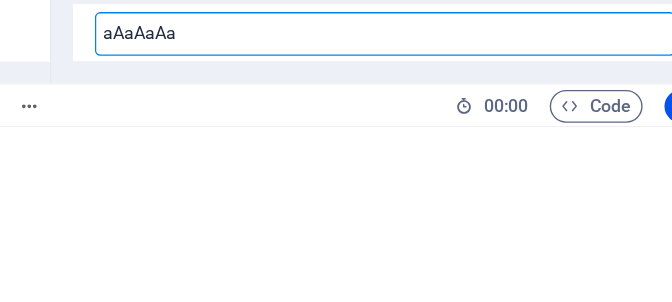 type on "aAaAaA" 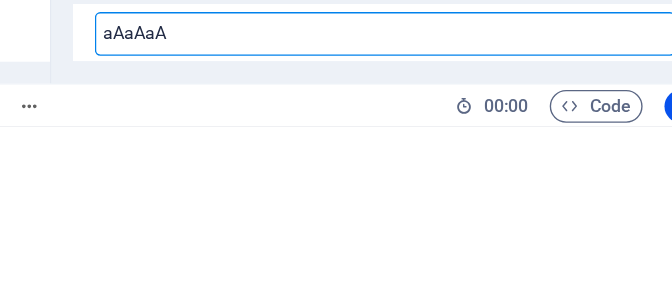 type on "/aaaa" 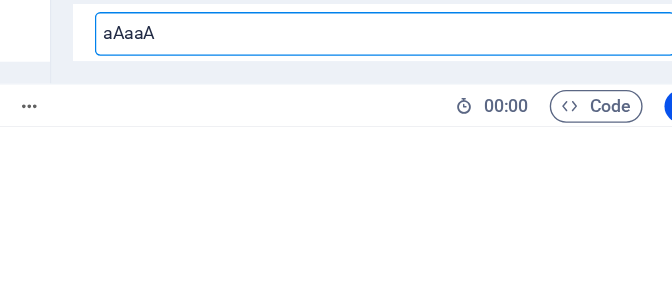 type on "aAaa" 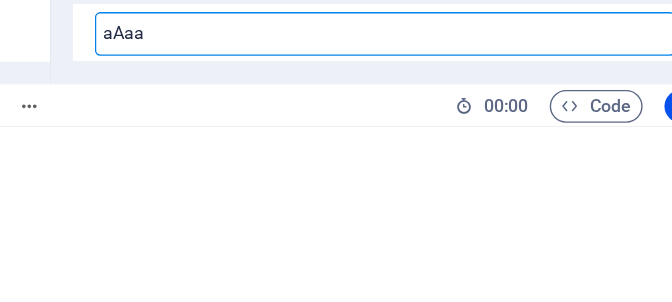 type on "/aaa" 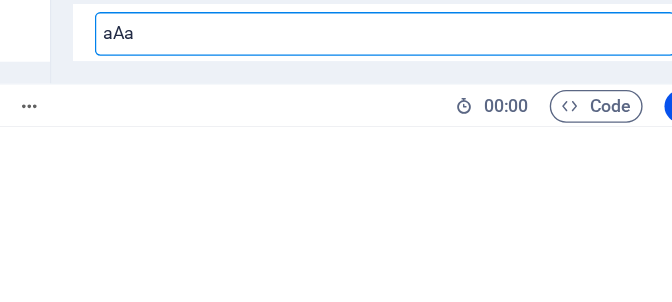 type on "aA" 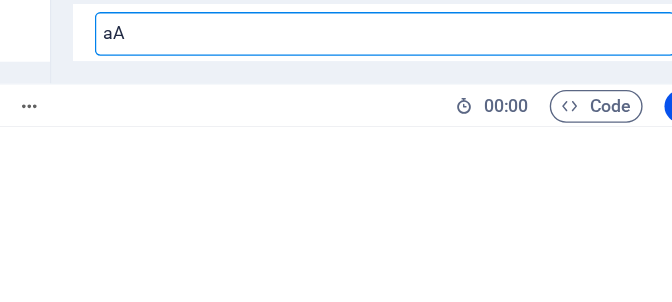 type on "/aaaa" 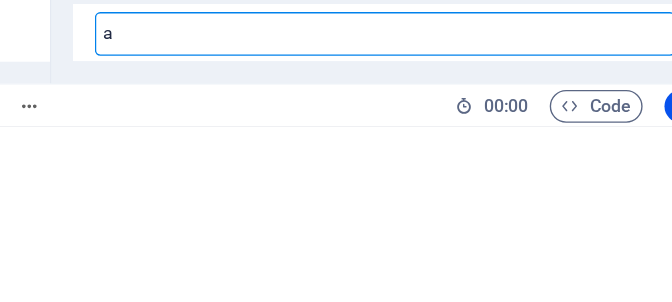 type on "/aa" 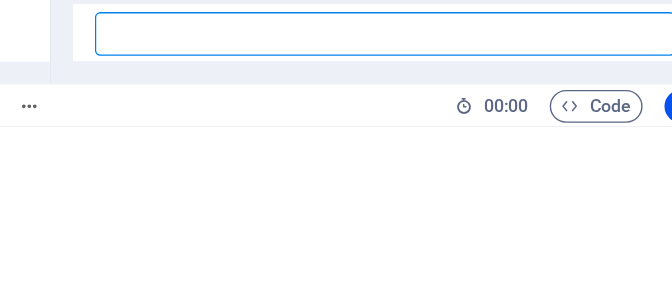 type on "/a" 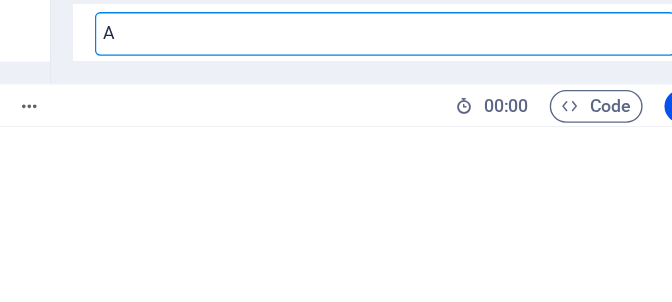type on "/" 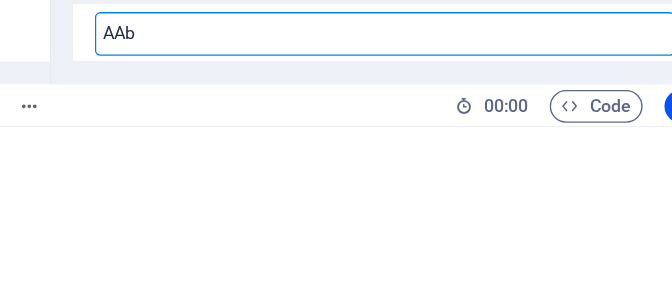type on "AAbo" 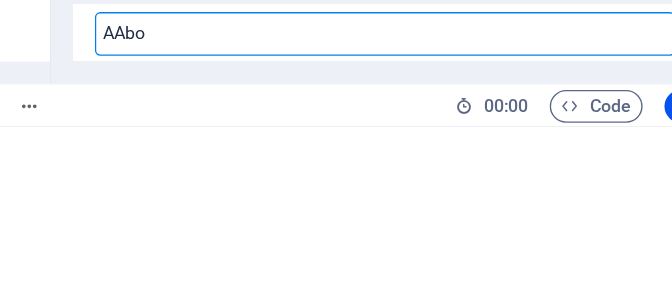 type on "/a" 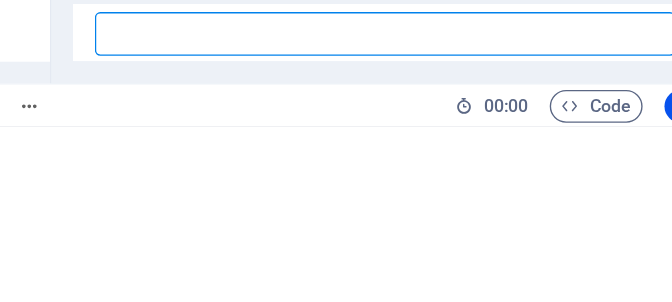 type on "Aabou" 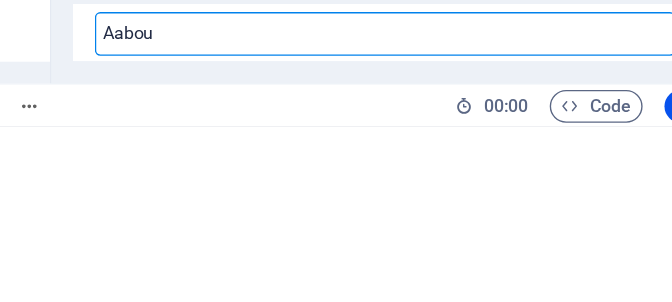 type on "/aabou" 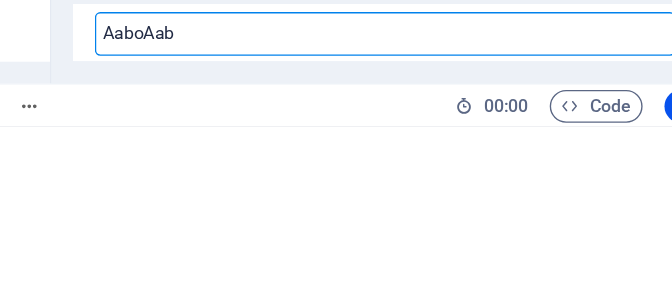 type on "AaboAa" 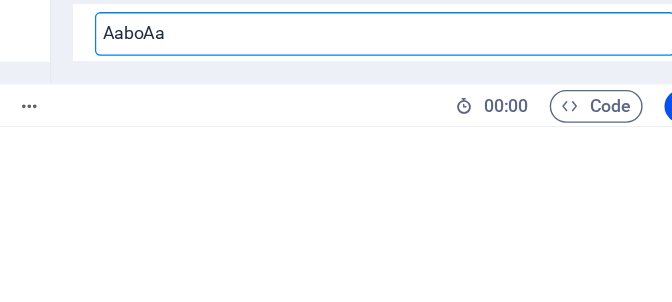 type on "/aabo" 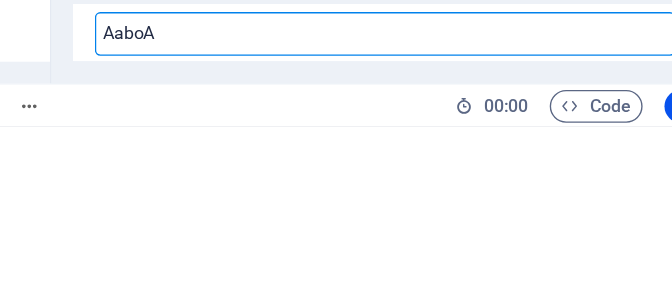 type on "/aaboaa" 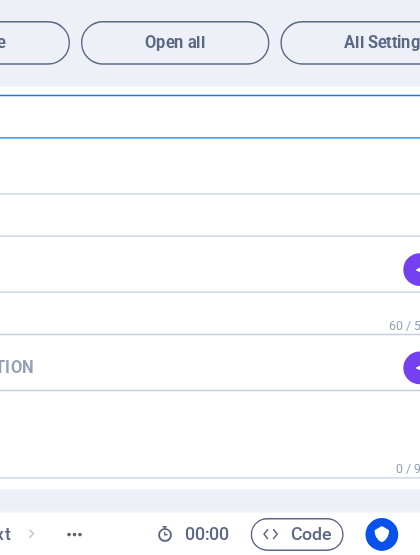 type on "AaboA" 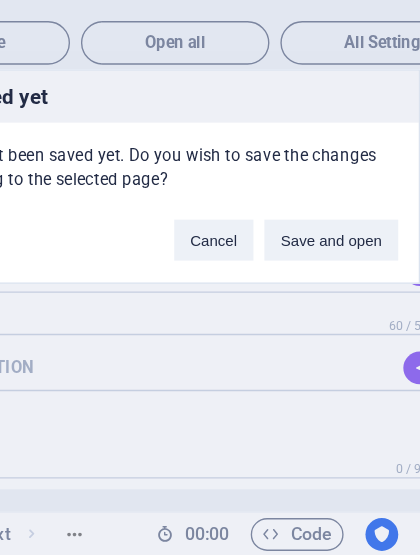 click on "Cancel Save and open" at bounding box center (322, 314) 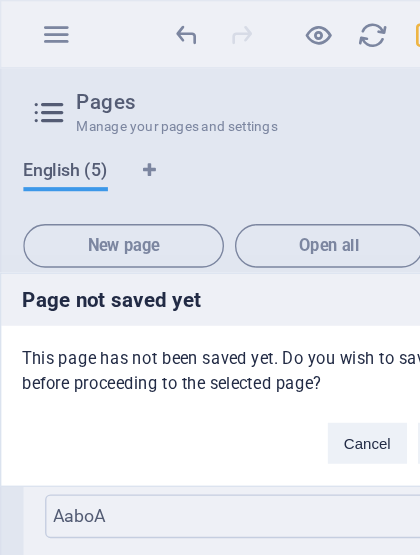 click on "Page not saved yet This page has not been saved yet. Do you wish to save the changes before proceeding to the selected page? Cancel Save and open" at bounding box center (210, 277) 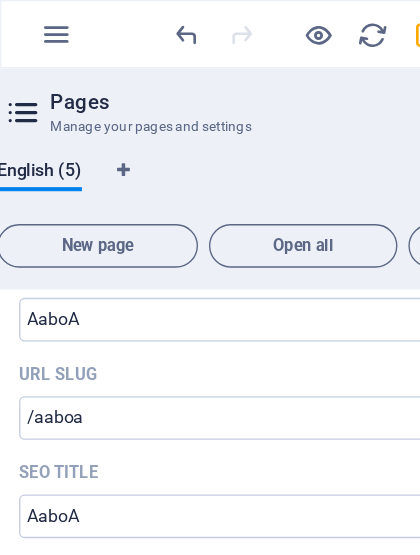 scroll, scrollTop: 0, scrollLeft: 0, axis: both 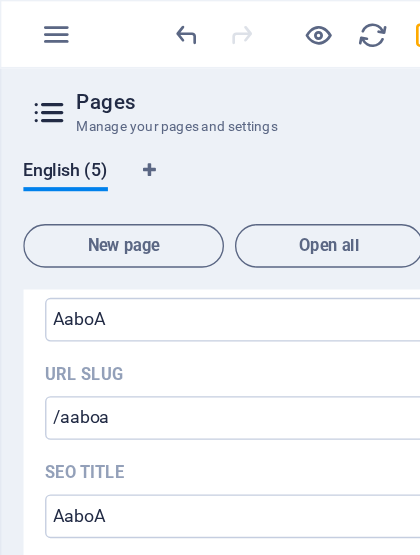 click on "AaboA" at bounding box center [245, 234] 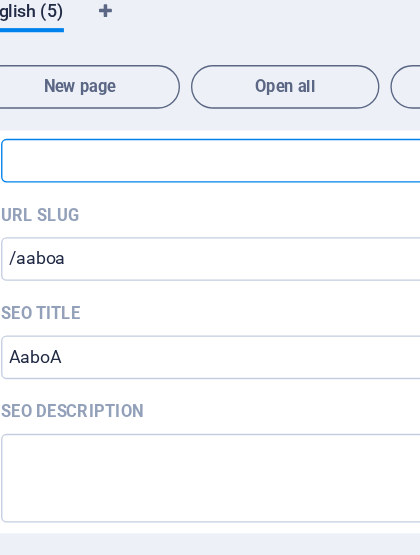 type on "A" 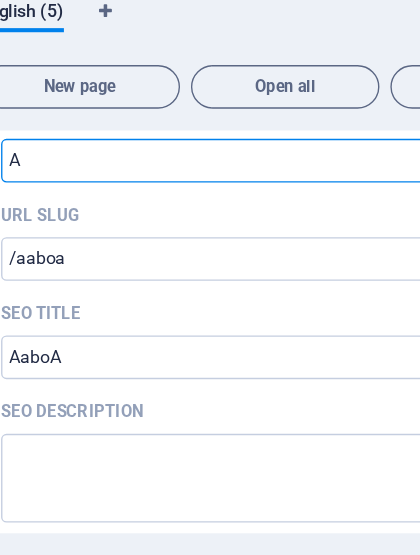 type on "/" 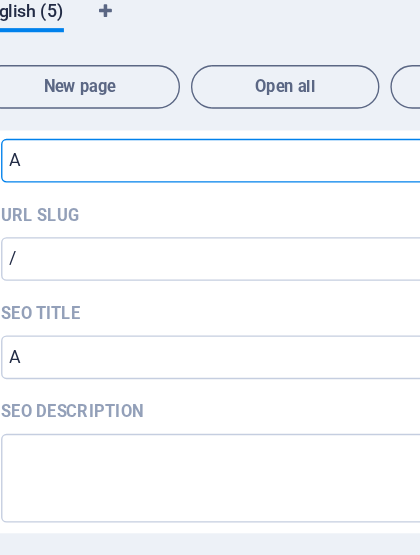 type on "AAb" 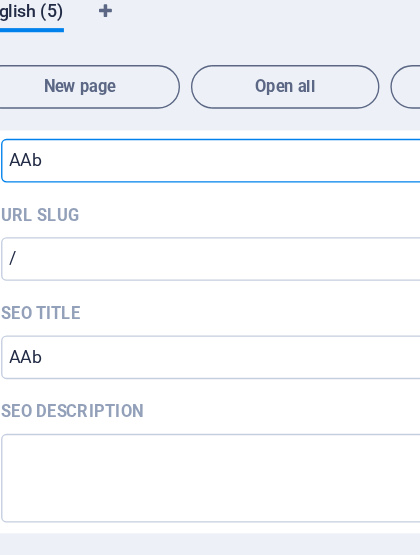 type on "/a" 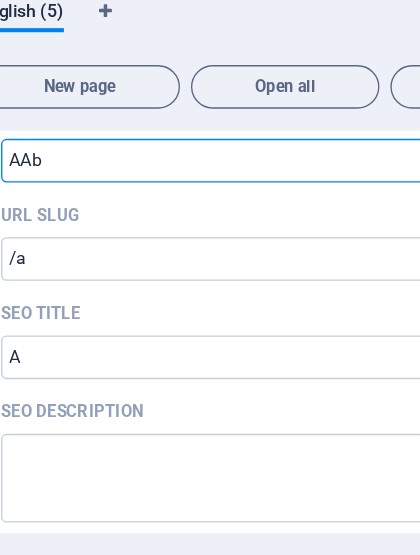 type on "AAb" 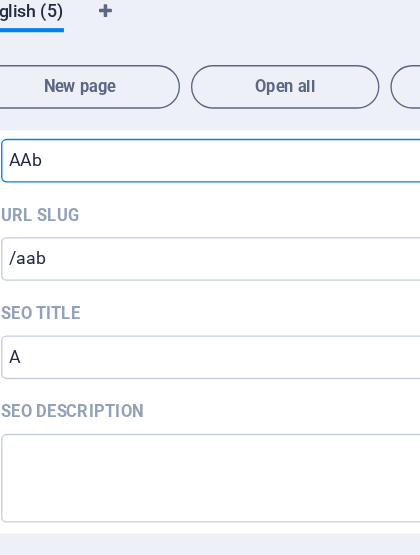 type on "AAb" 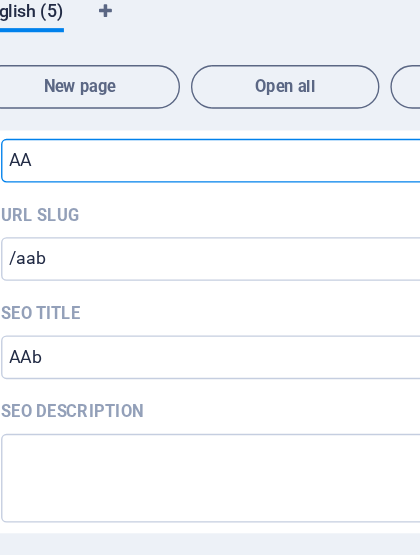 type on "AAA" 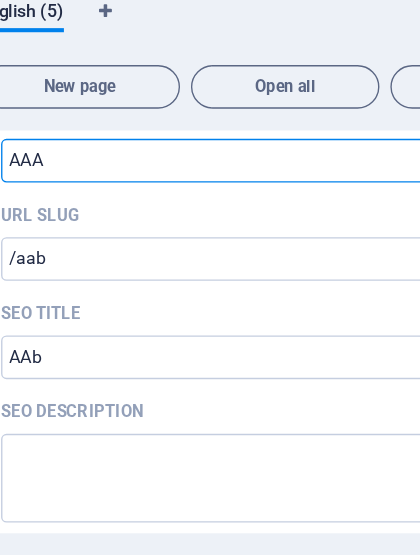 type on "/aa" 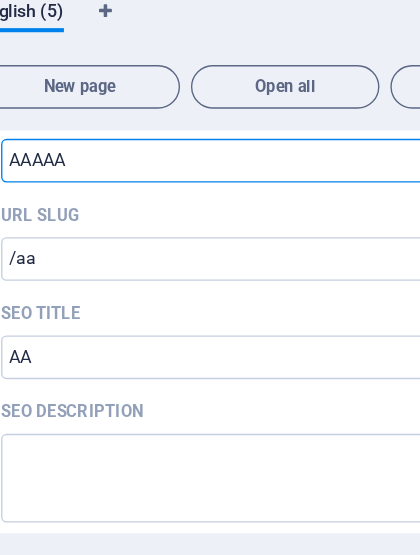 type on "AAAA" 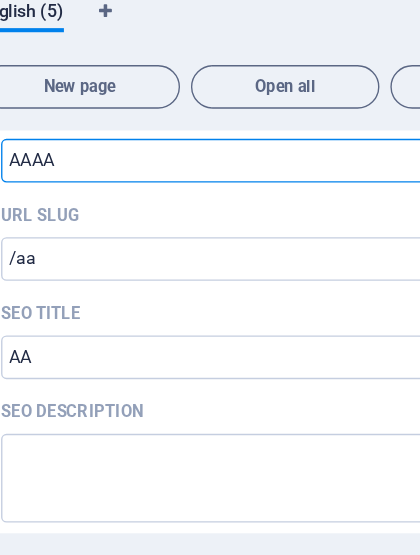 type on "/aaa" 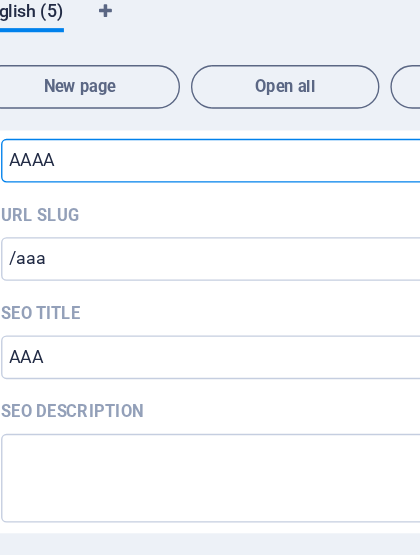 type on "AAAA" 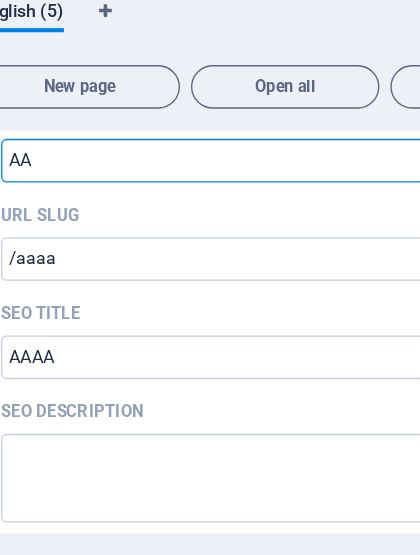 type on "A" 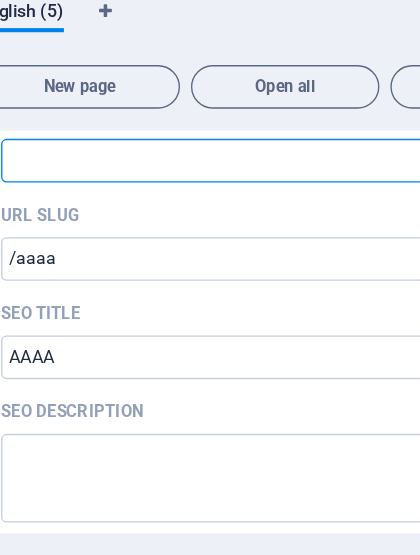type 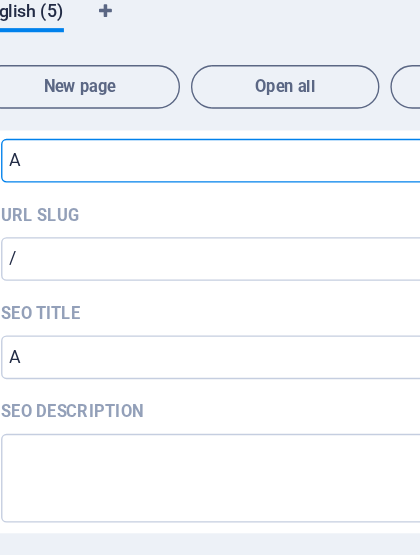 type on "AAb" 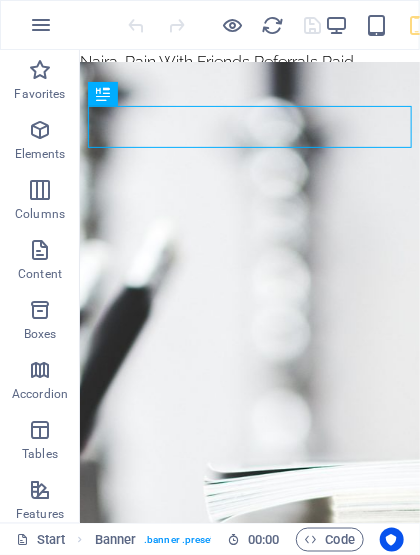 scroll, scrollTop: 0, scrollLeft: 0, axis: both 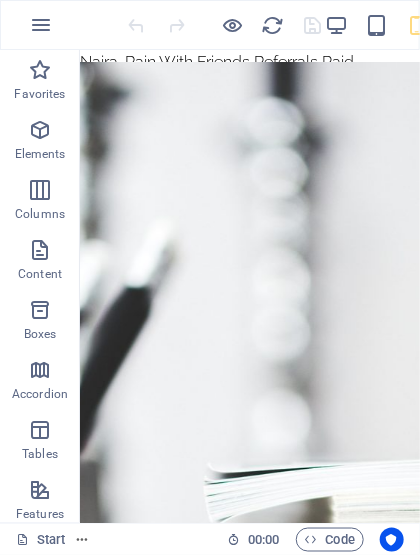 click at bounding box center (41, 25) 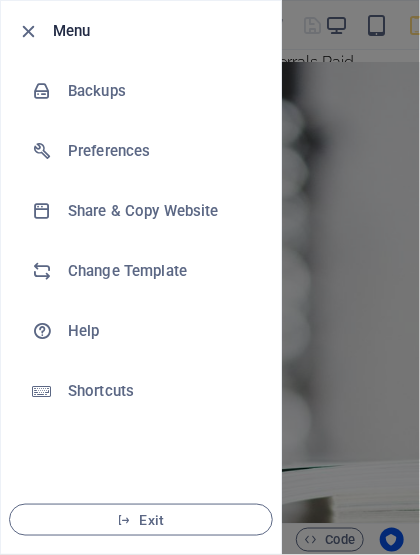 click at bounding box center (29, 31) 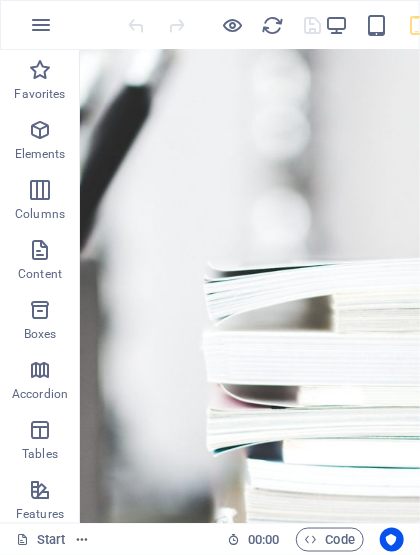 scroll, scrollTop: 826, scrollLeft: 0, axis: vertical 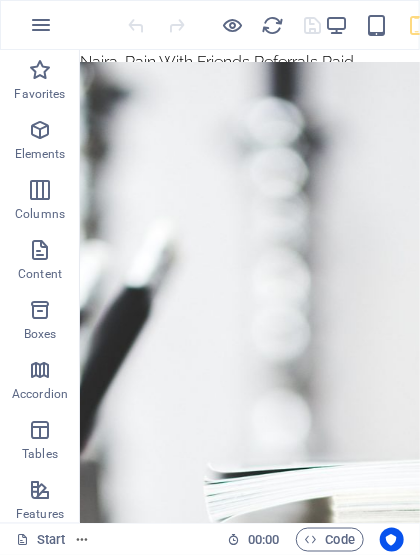 click at bounding box center (41, 25) 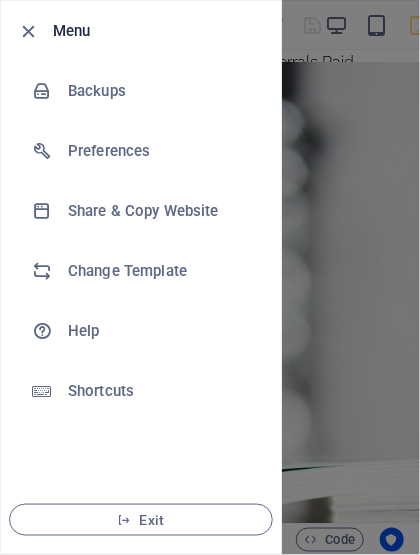 click at bounding box center (29, 31) 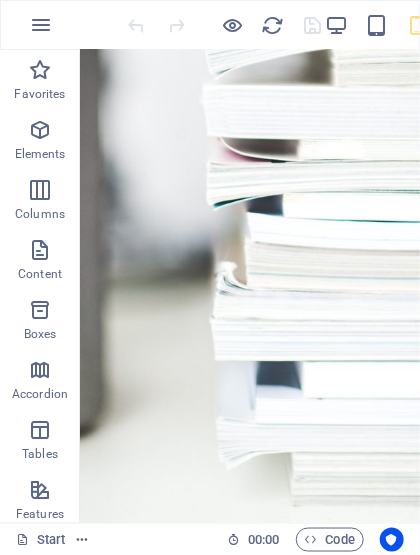scroll, scrollTop: 1801, scrollLeft: 0, axis: vertical 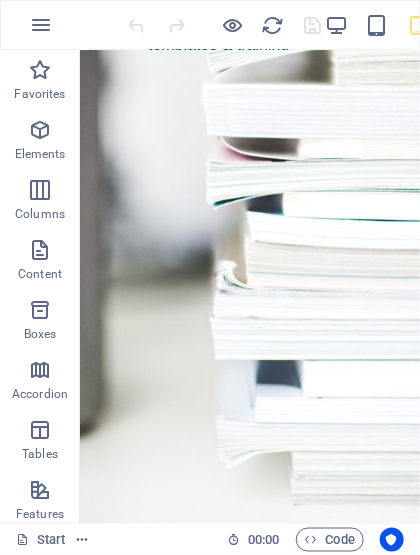 click at bounding box center (249, 1248) 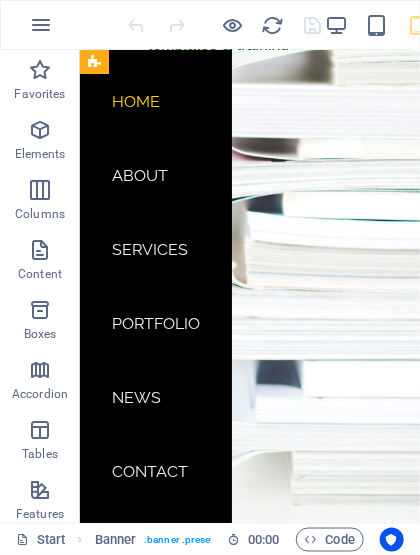 click on "Home About Services Portfolio News Contact" at bounding box center [155, 285] 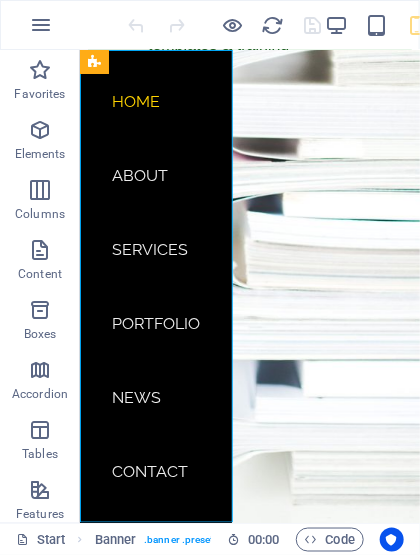 click on "Home About Services Portfolio News Contact" at bounding box center [155, 285] 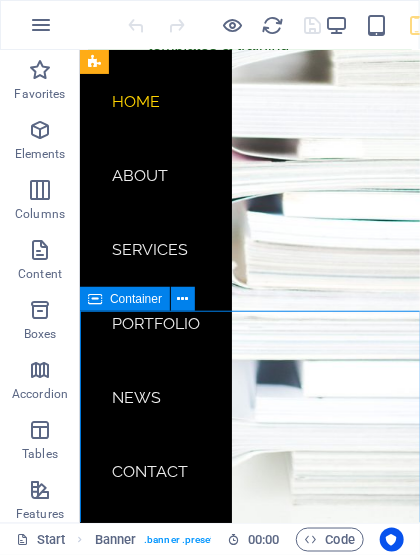 click on "I'm" at bounding box center (249, 1376) 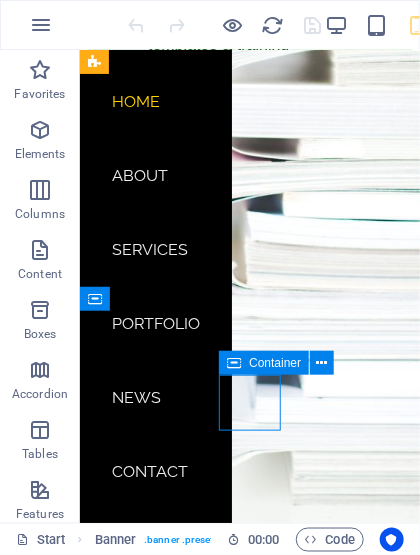 click on "Columns" at bounding box center (40, 202) 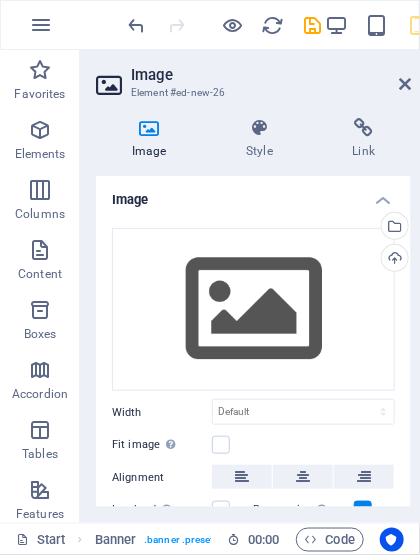 scroll, scrollTop: 0, scrollLeft: 0, axis: both 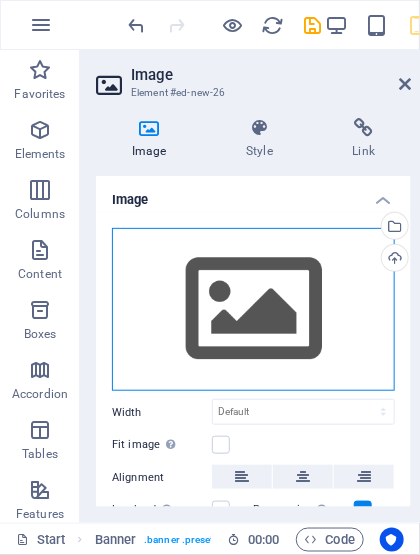 click on "Drag files here, click to choose files or select files from Files or our free stock photos & videos" at bounding box center (253, 310) 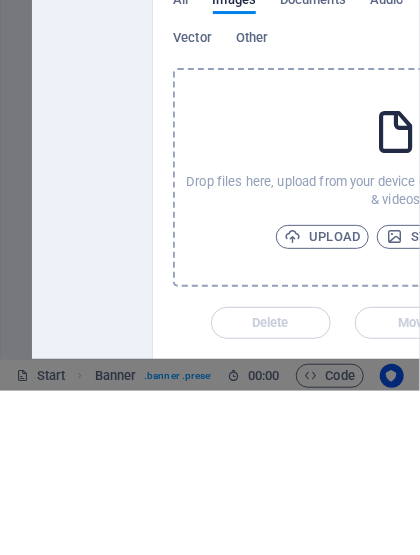 click on "Upload" at bounding box center (323, 401) 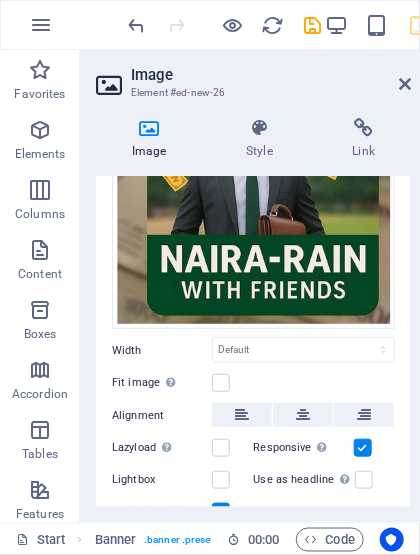 scroll, scrollTop: 159, scrollLeft: 0, axis: vertical 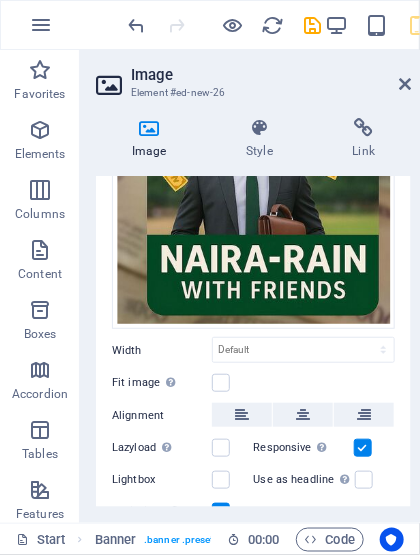 click at bounding box center (364, 480) 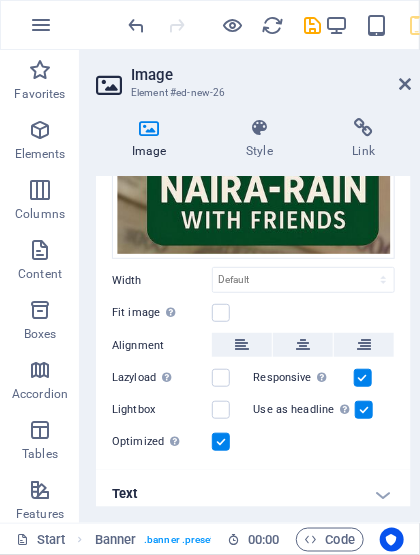 scroll, scrollTop: 238, scrollLeft: 0, axis: vertical 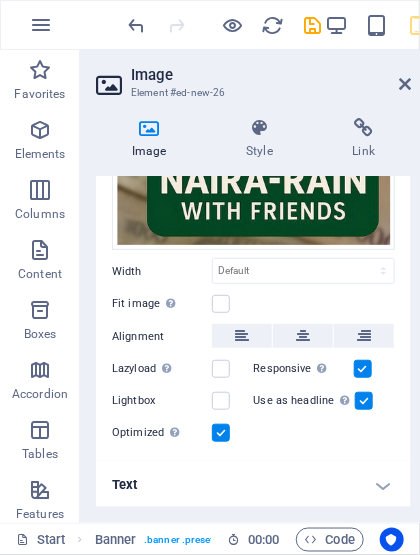 click at bounding box center (221, 304) 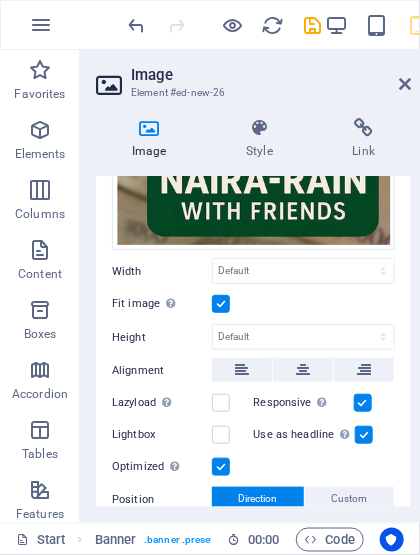 click at bounding box center [221, 304] 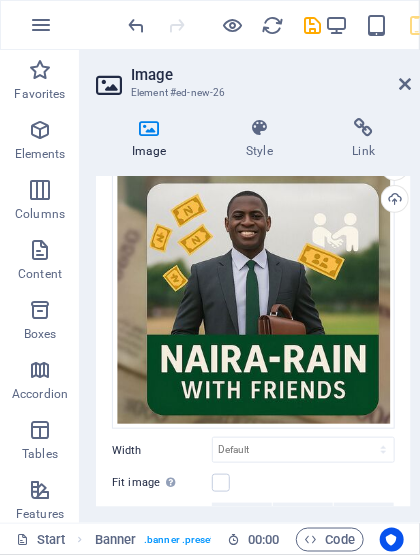 scroll, scrollTop: 0, scrollLeft: 0, axis: both 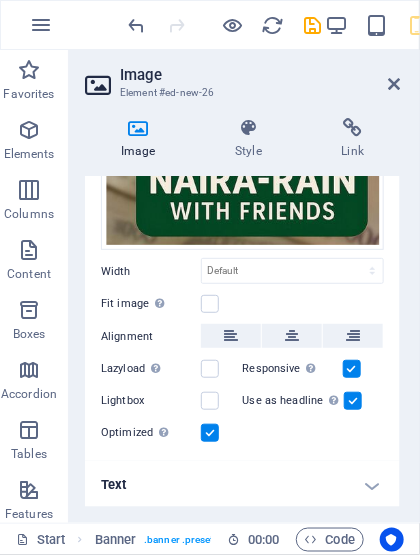 click at bounding box center [233, 25] 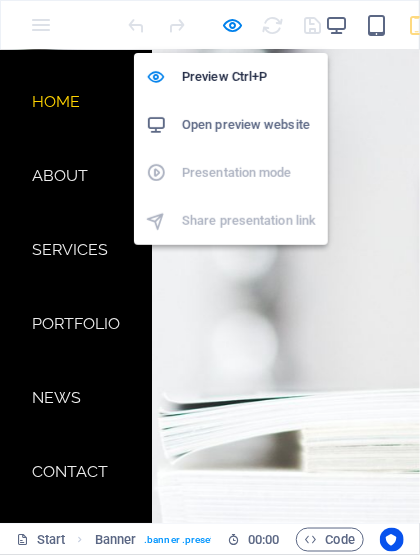 scroll, scrollTop: 0, scrollLeft: 0, axis: both 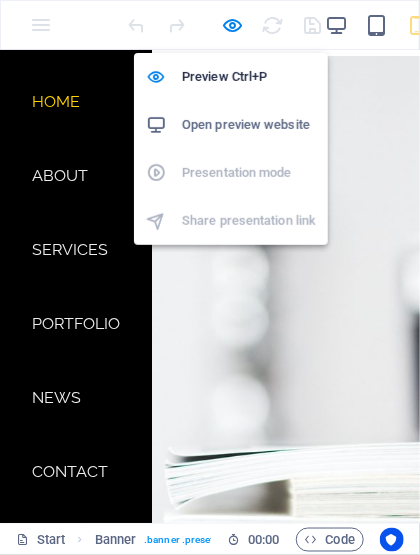 click at bounding box center (233, 25) 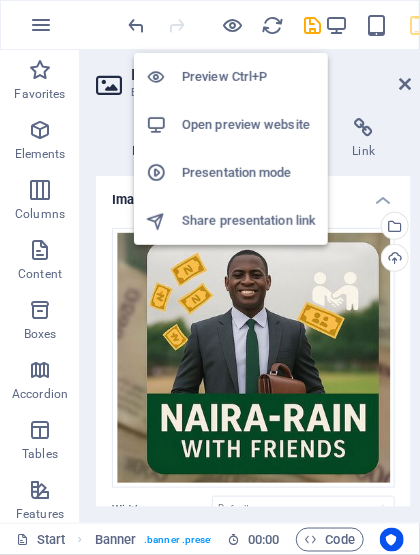 click at bounding box center [233, 25] 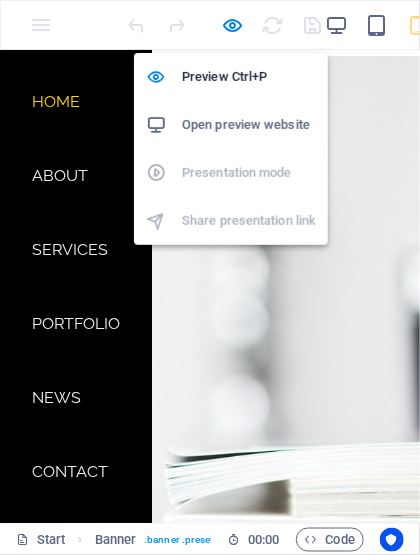 click at bounding box center (233, 25) 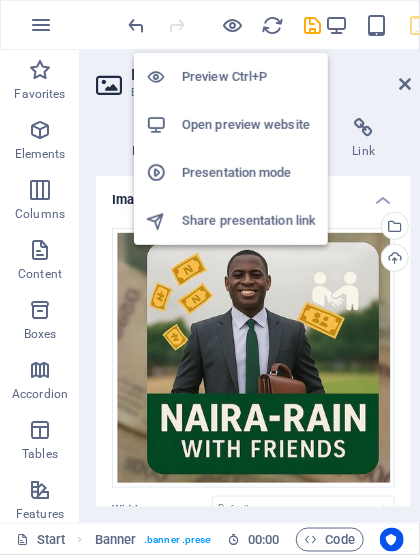click at bounding box center (313, 25) 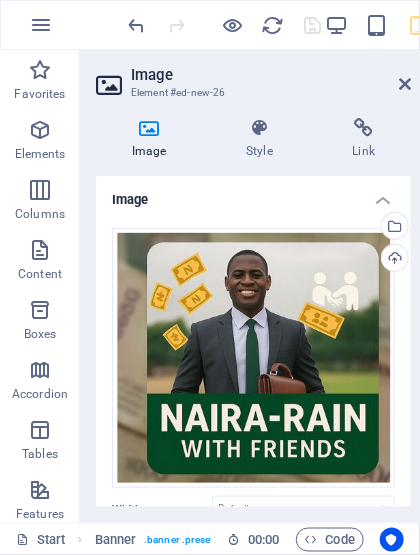 scroll, scrollTop: 0, scrollLeft: 11, axis: horizontal 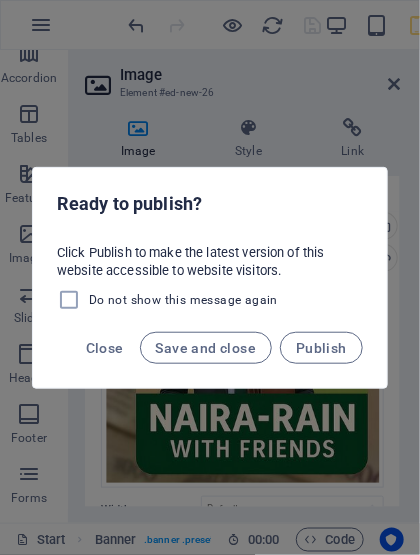 click on "Publish" at bounding box center [321, 348] 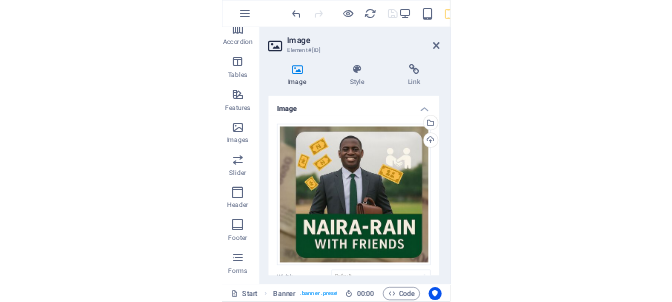 scroll, scrollTop: 0, scrollLeft: 0, axis: both 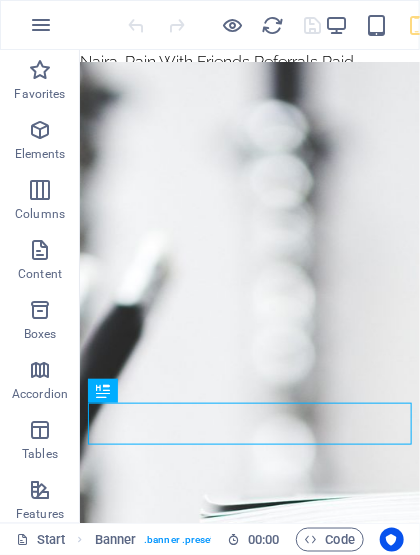 click at bounding box center [41, 25] 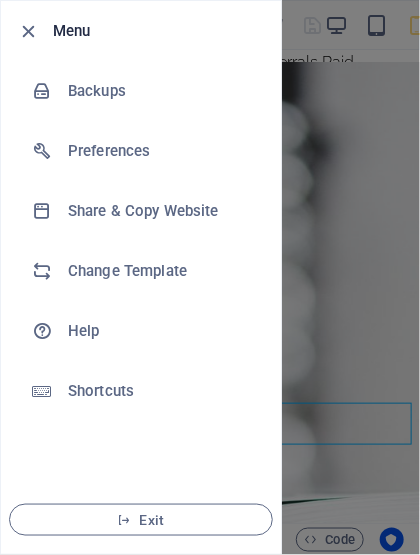 click at bounding box center (29, 31) 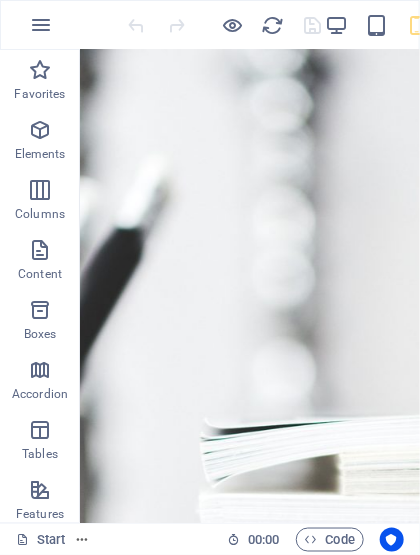 scroll, scrollTop: 261, scrollLeft: 0, axis: vertical 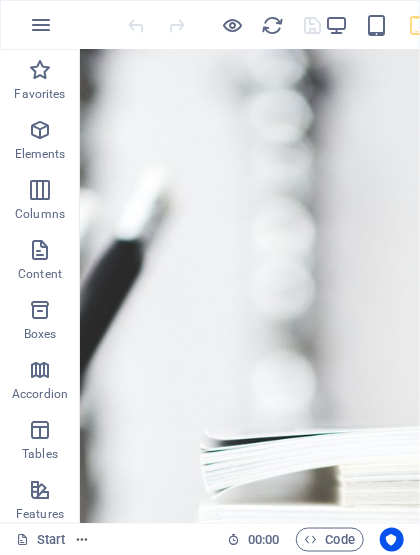 click at bounding box center [40, 430] 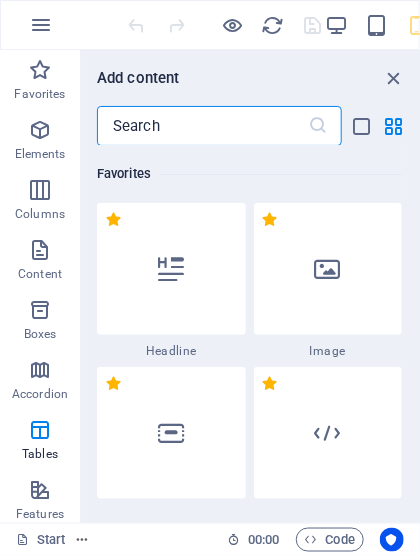 scroll, scrollTop: 7254, scrollLeft: 0, axis: vertical 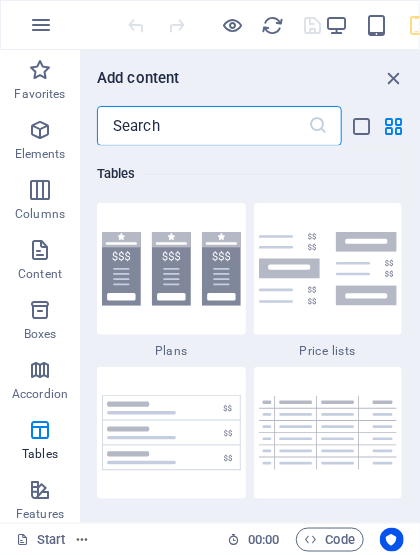 click on "Elements" at bounding box center (40, 142) 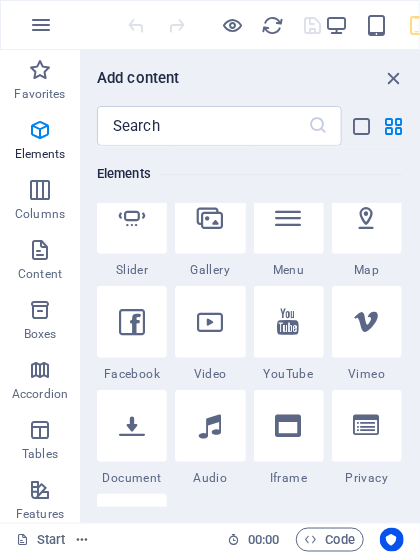 scroll, scrollTop: 876, scrollLeft: 0, axis: vertical 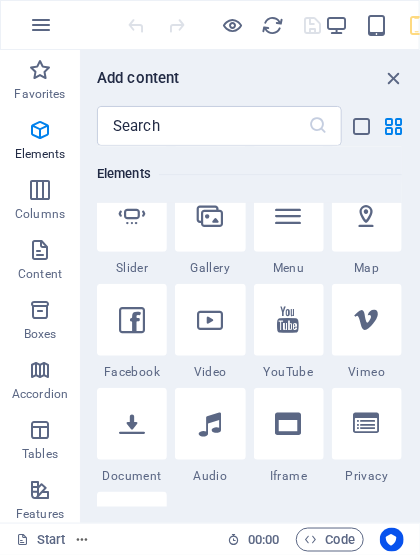 click at bounding box center (132, 320) 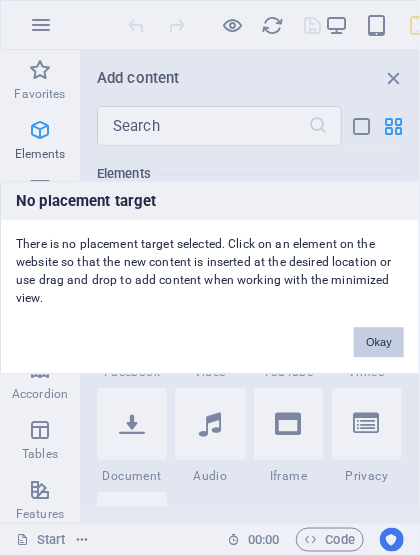 click on "Okay" at bounding box center (379, 342) 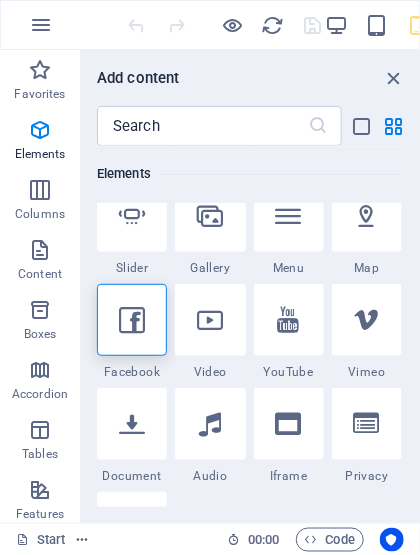 click on "1 Star" at bounding box center [0, 0] 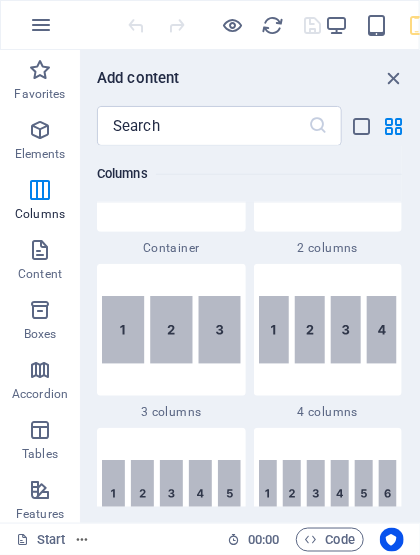scroll, scrollTop: 1418, scrollLeft: 0, axis: vertical 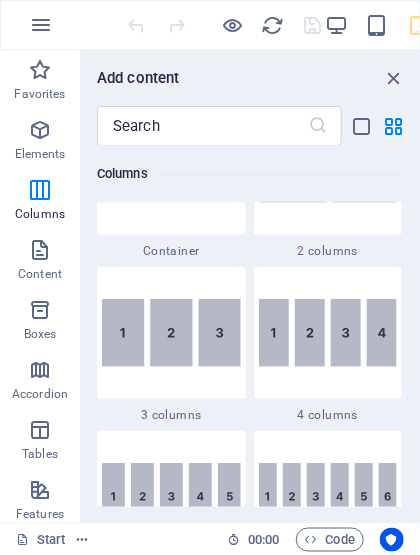 click at bounding box center [171, 333] 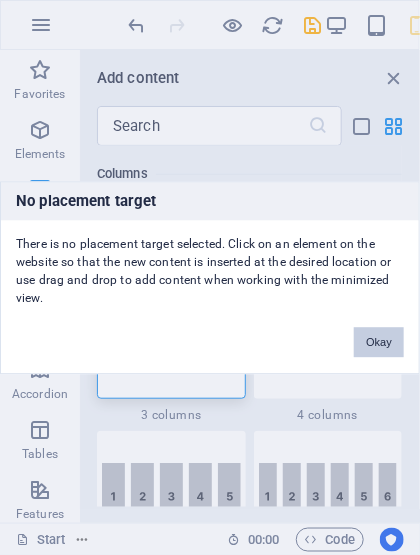 scroll, scrollTop: 1497, scrollLeft: 0, axis: vertical 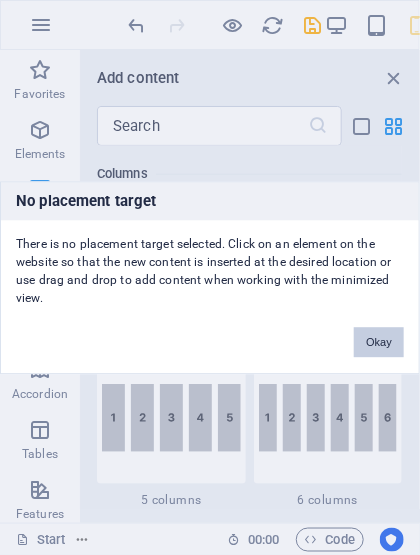 click on "Okay" at bounding box center (379, 342) 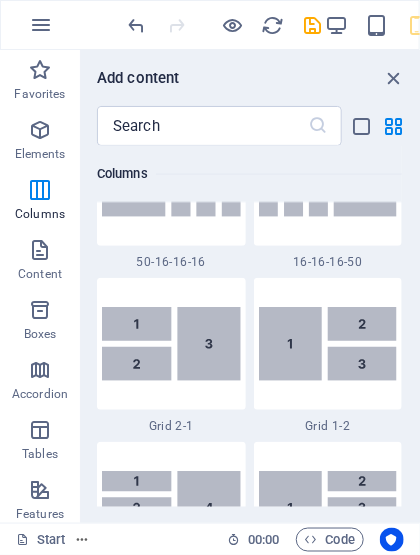 scroll, scrollTop: 2788, scrollLeft: 0, axis: vertical 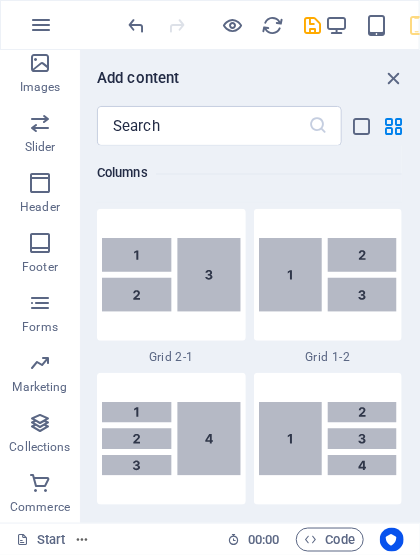 click at bounding box center [40, 363] 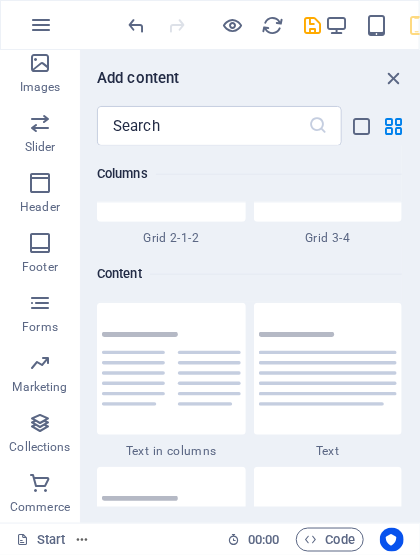 scroll, scrollTop: 16615, scrollLeft: 0, axis: vertical 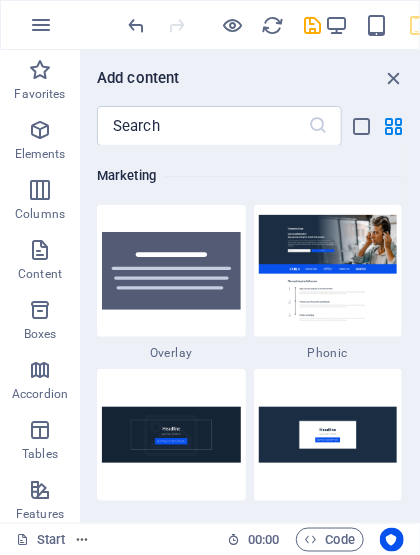 click at bounding box center [313, 25] 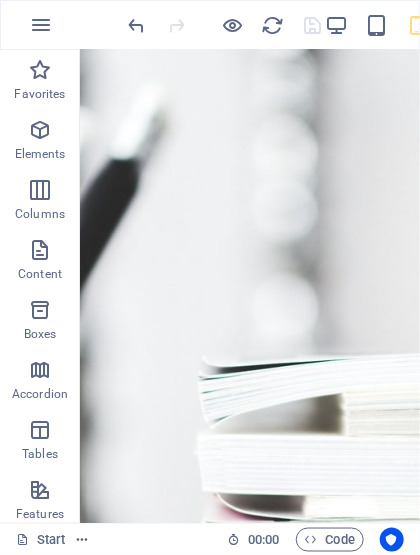 click at bounding box center [41, 25] 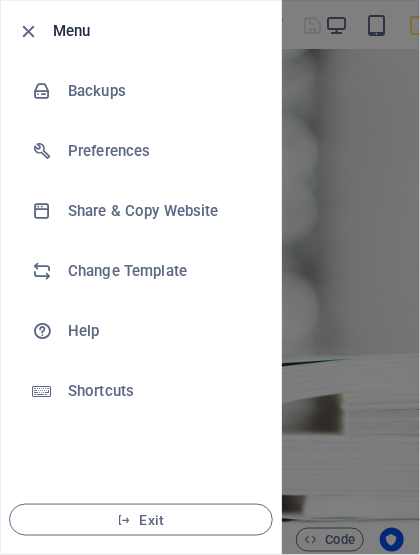 click on "Menu" at bounding box center (159, 31) 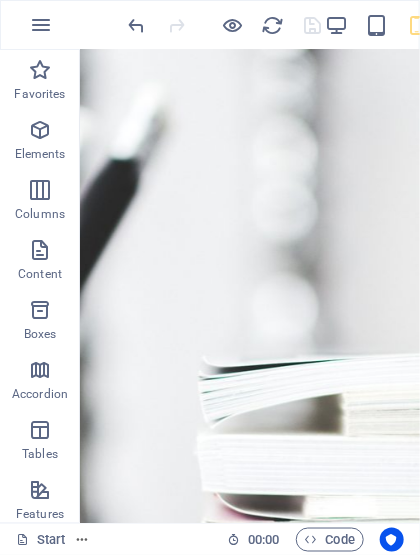 click at bounding box center (40, 130) 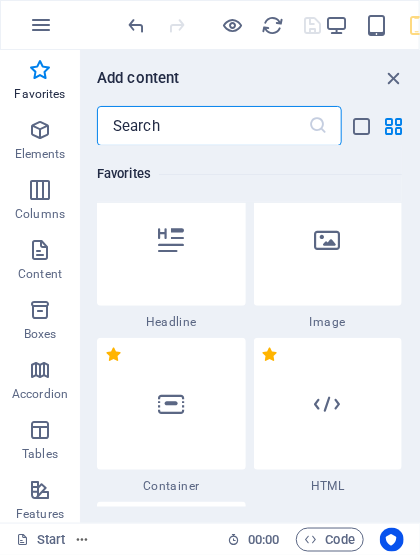 scroll, scrollTop: 29, scrollLeft: 0, axis: vertical 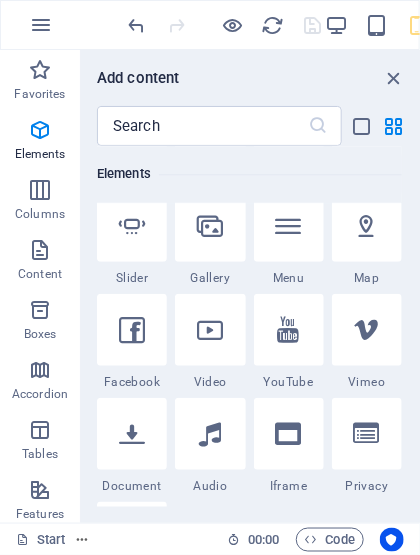 click at bounding box center (132, 330) 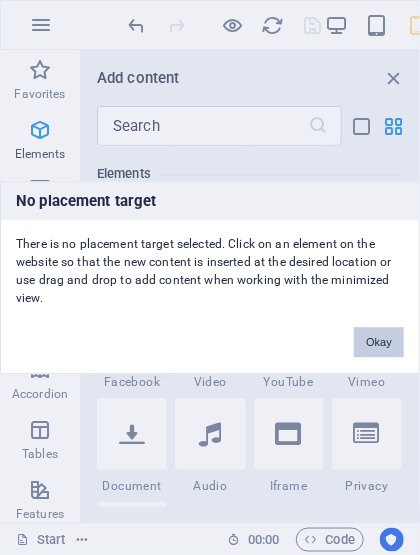 click on "Okay" at bounding box center (379, 342) 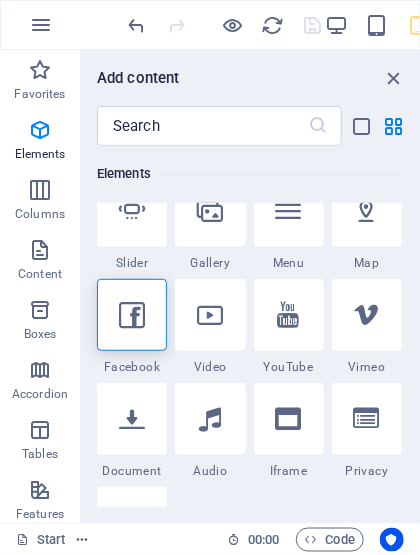 scroll, scrollTop: 716, scrollLeft: 0, axis: vertical 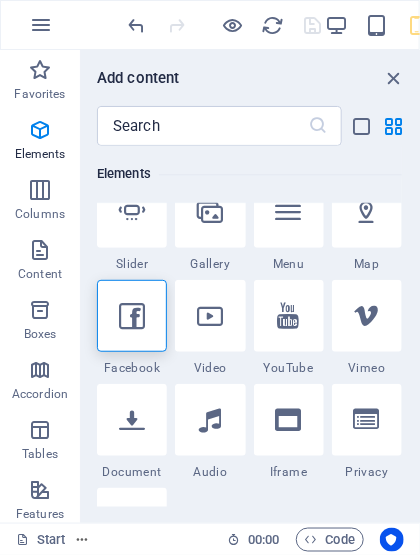click at bounding box center (289, 316) 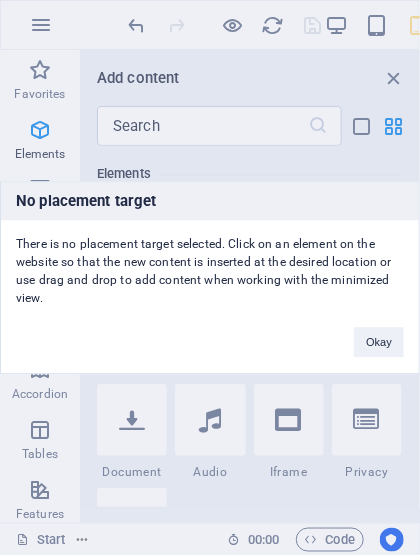 click on "There is no placement target selected. Click on an element on the website so that the new content is inserted at the desired location or use drag and drop to add content when working with the minimized view." at bounding box center (210, 263) 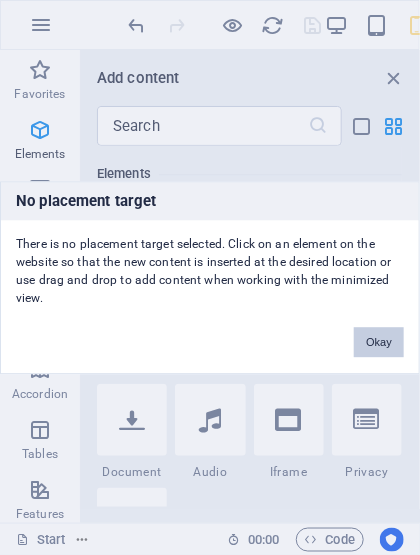 click on "Okay" at bounding box center (379, 342) 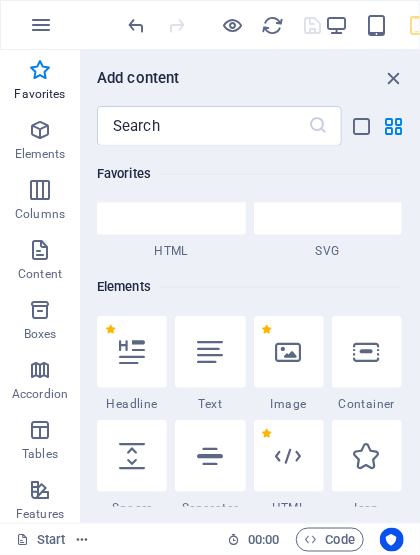 scroll, scrollTop: 263, scrollLeft: 0, axis: vertical 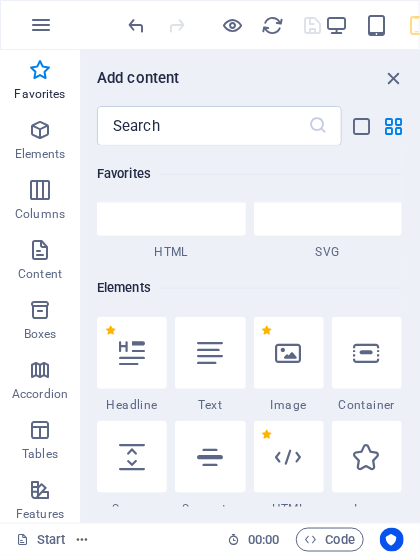 click at bounding box center [210, 353] 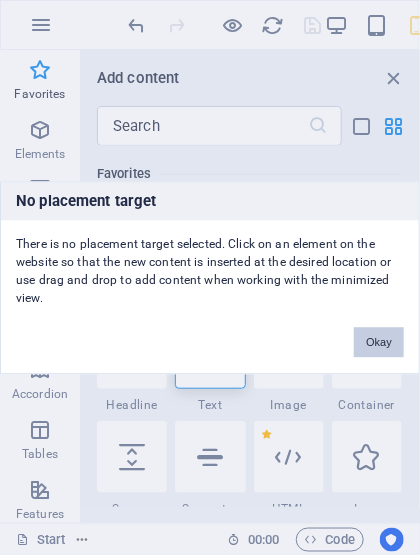 click on "Okay" at bounding box center (379, 342) 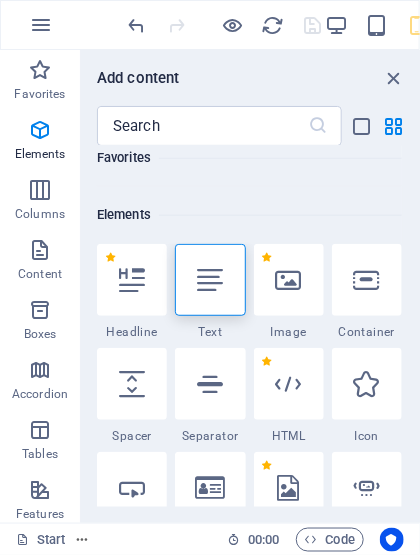 scroll, scrollTop: 397, scrollLeft: 0, axis: vertical 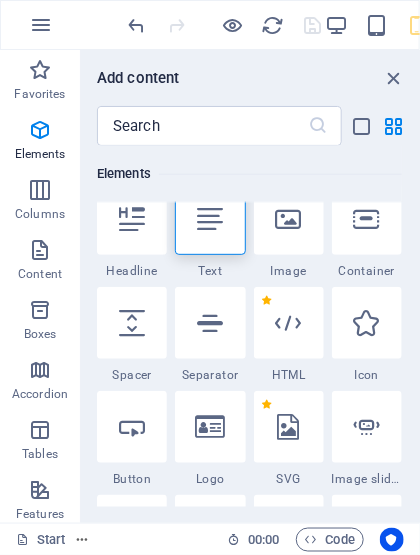 click at bounding box center [210, 219] 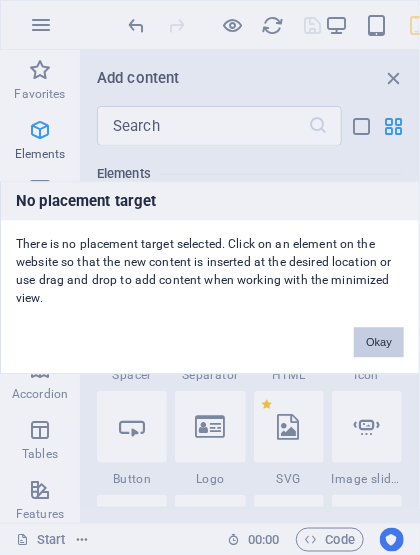 click on "Okay" at bounding box center [379, 342] 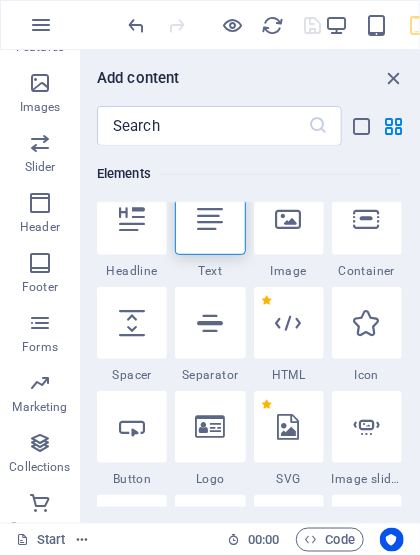 scroll, scrollTop: 489, scrollLeft: 0, axis: vertical 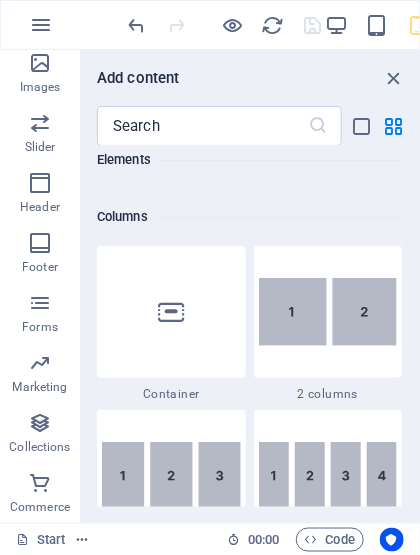 click at bounding box center (328, 312) 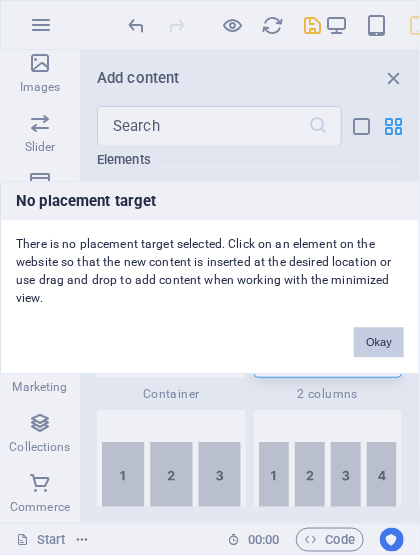 scroll, scrollTop: 1028, scrollLeft: 0, axis: vertical 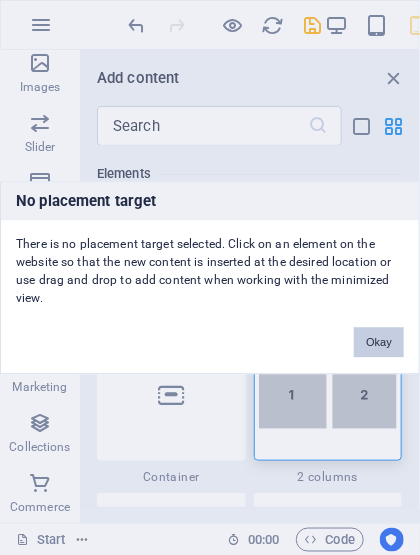 click on "Okay" at bounding box center [379, 342] 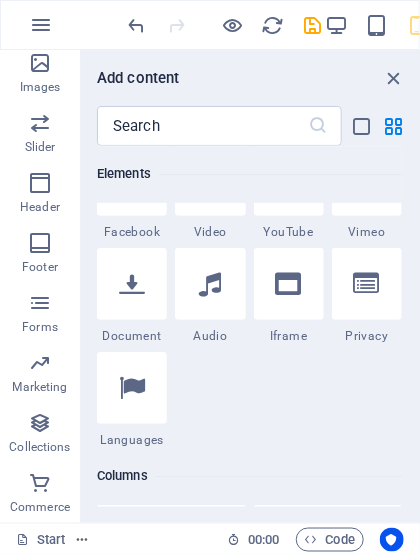 scroll, scrollTop: 856, scrollLeft: 0, axis: vertical 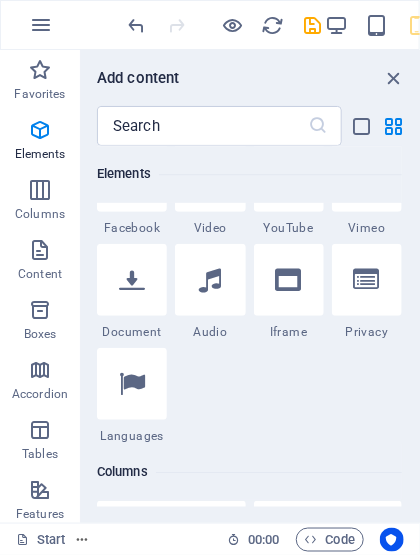 click at bounding box center [313, 25] 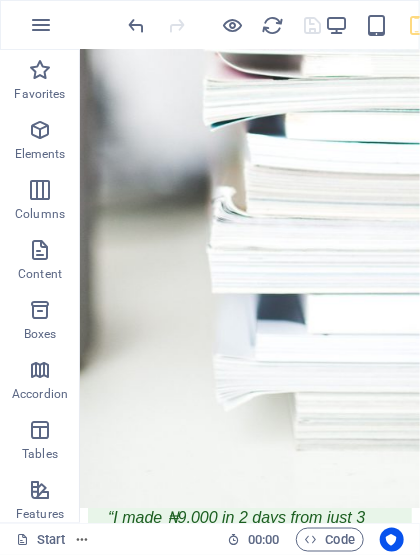 scroll, scrollTop: 2343, scrollLeft: 0, axis: vertical 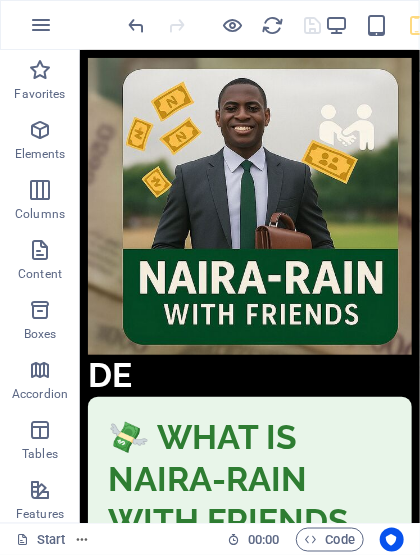 click at bounding box center [249, 205] 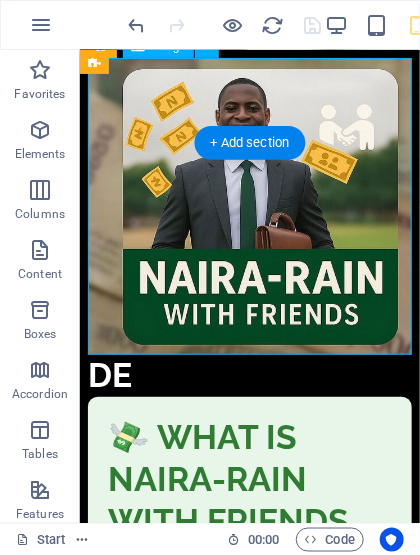 scroll, scrollTop: 2617, scrollLeft: 0, axis: vertical 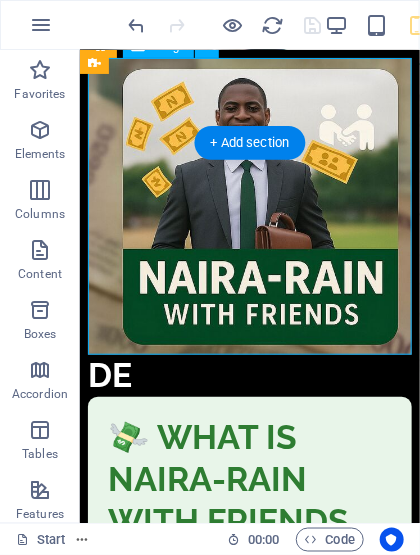 click at bounding box center [249, 205] 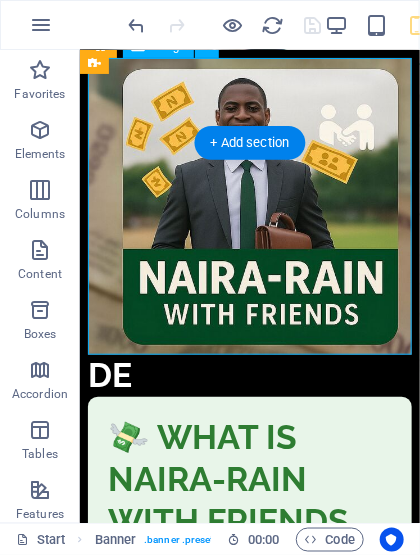 click at bounding box center [249, 205] 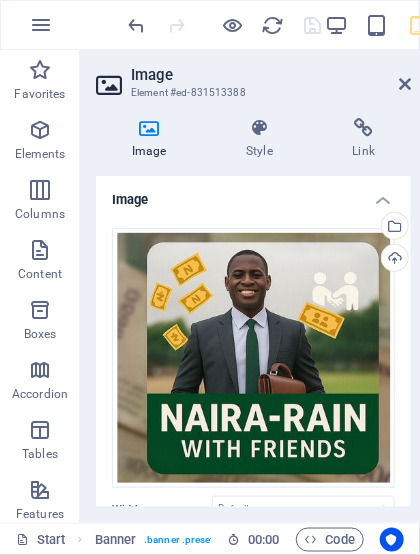 click at bounding box center [273, 25] 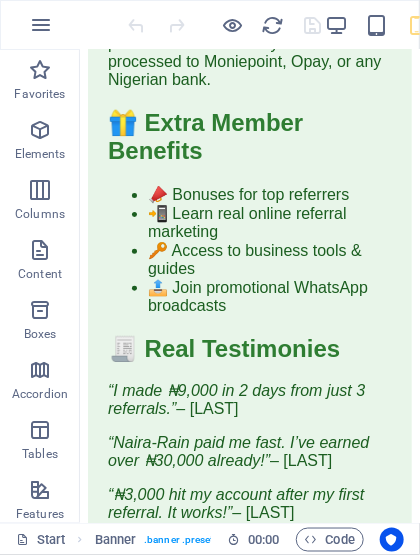 scroll, scrollTop: 2222, scrollLeft: 0, axis: vertical 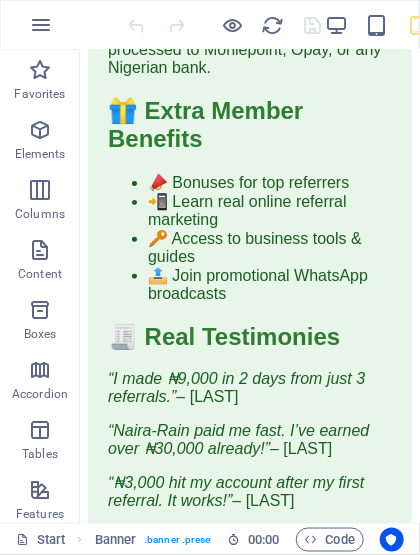 click on "Start" at bounding box center (41, 540) 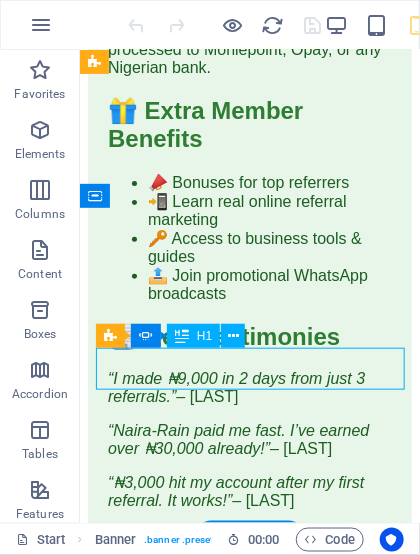 click at bounding box center [233, 336] 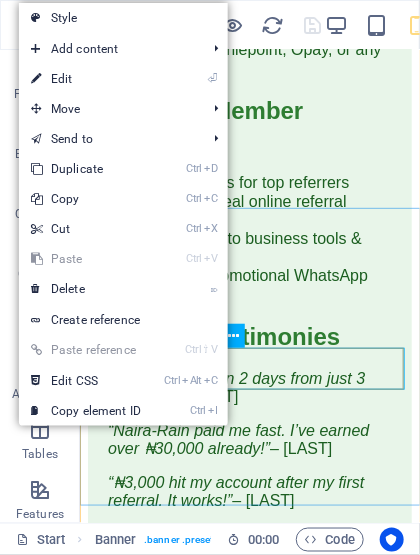 click on "⏎  Edit" at bounding box center [86, 79] 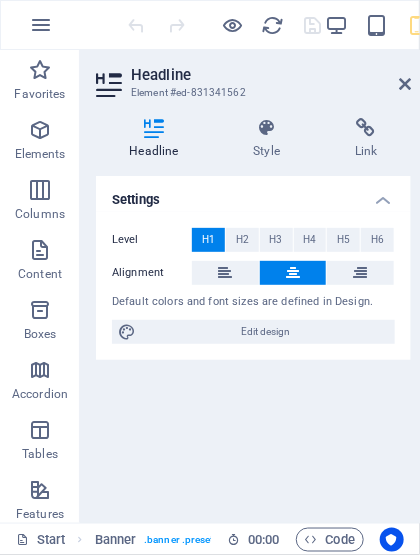 scroll, scrollTop: 0, scrollLeft: 11, axis: horizontal 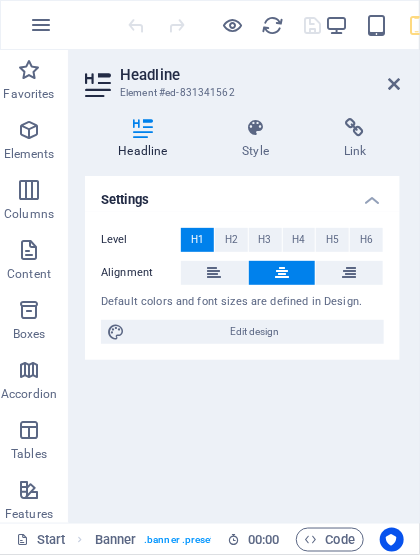 click on "H2" at bounding box center [231, 240] 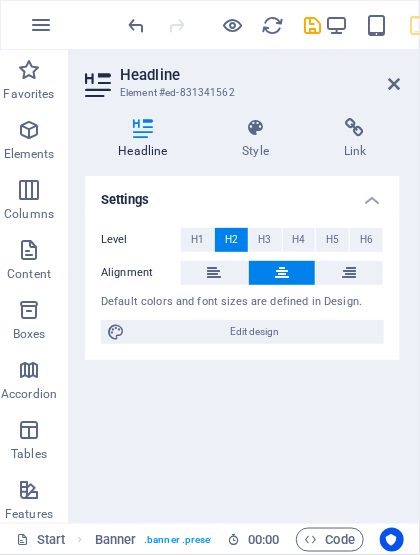 scroll, scrollTop: 2678, scrollLeft: 0, axis: vertical 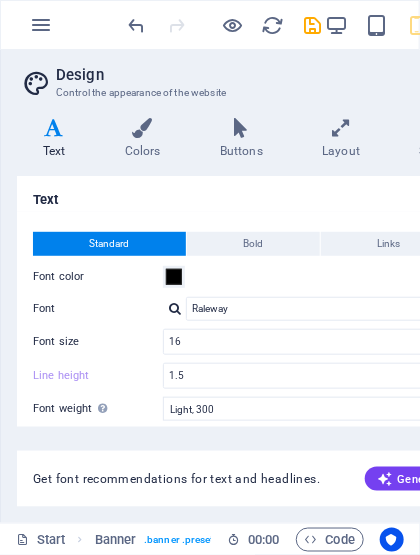 click on "Bold" at bounding box center [254, 244] 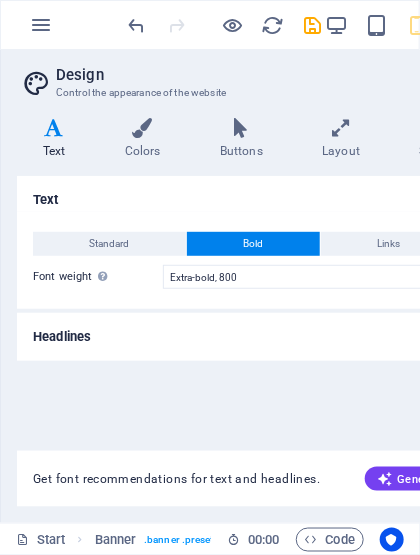 click on "Standard" at bounding box center (110, 244) 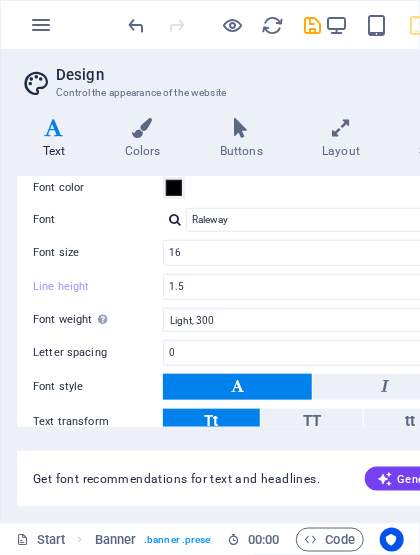 scroll, scrollTop: 203, scrollLeft: 0, axis: vertical 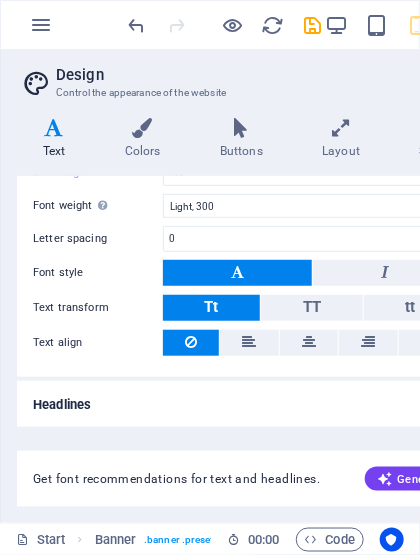 click on "Headlines" at bounding box center [245, 405] 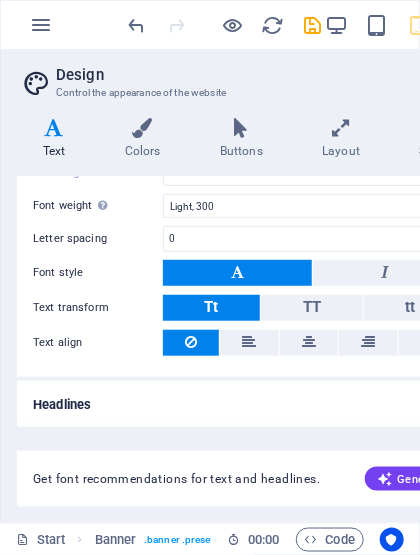 scroll, scrollTop: 0, scrollLeft: 0, axis: both 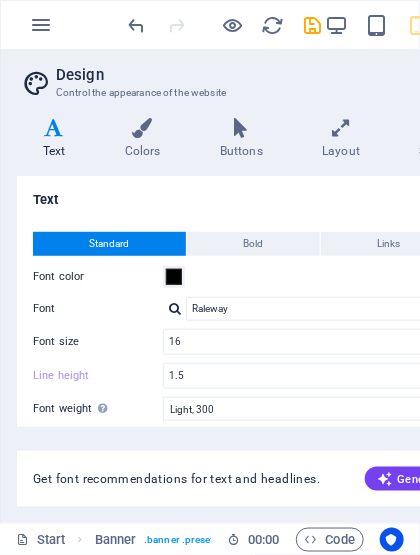 click on "Start" at bounding box center (41, 540) 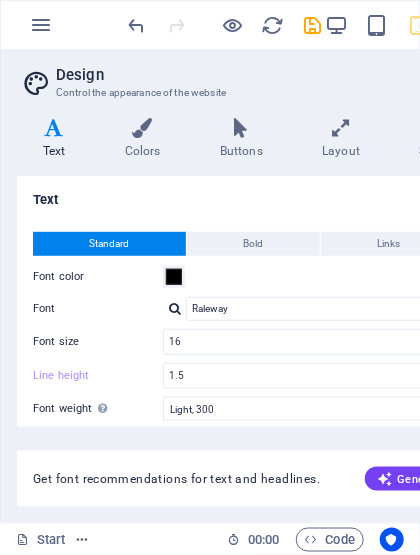 click on "Text" at bounding box center (245, 194) 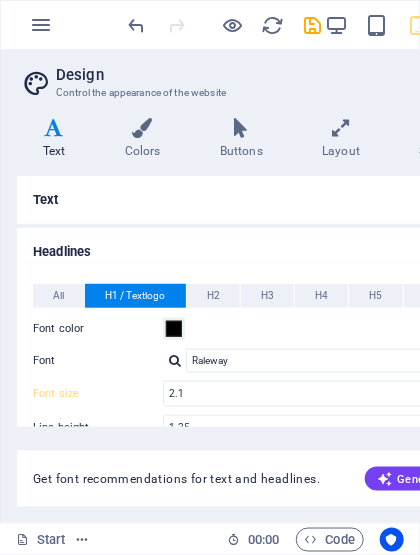 click on "Text" at bounding box center [245, 200] 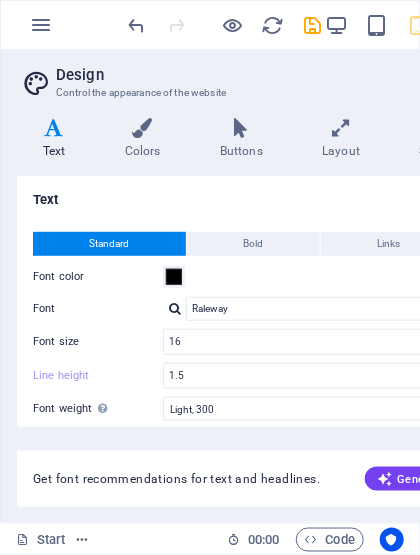 click on "Text" at bounding box center [245, 194] 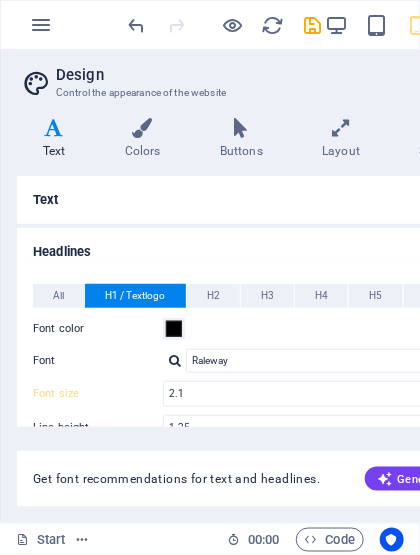 click on "All" at bounding box center (58, 296) 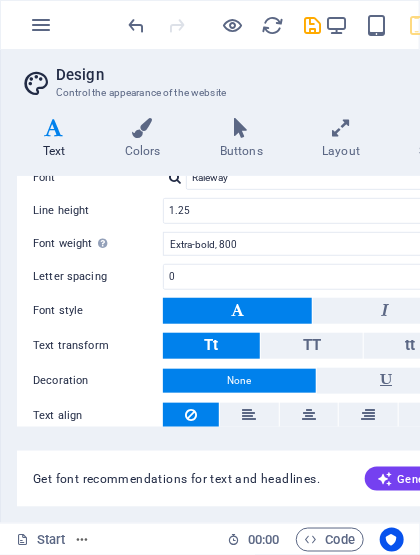 scroll, scrollTop: 0, scrollLeft: 0, axis: both 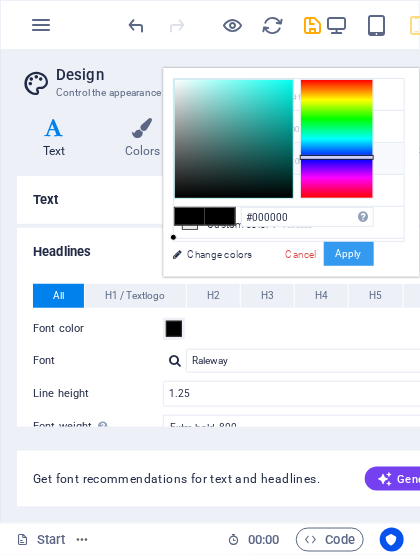 click on "Apply" at bounding box center [349, 254] 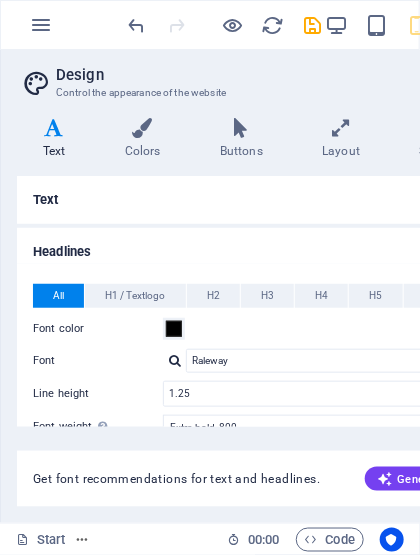 click on "Font" at bounding box center [98, 361] 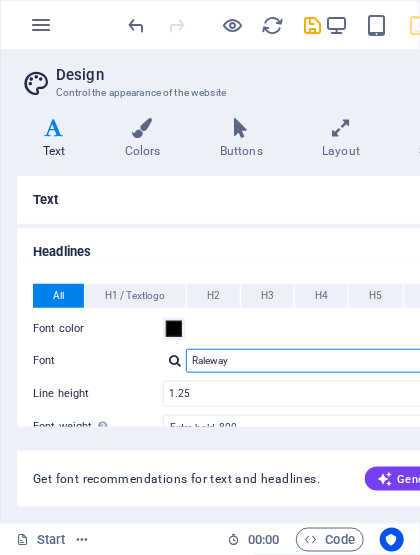 click on "Raleway" at bounding box center (319, 361) 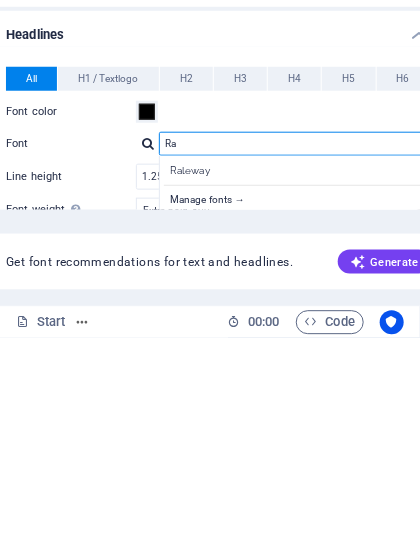 type on "R" 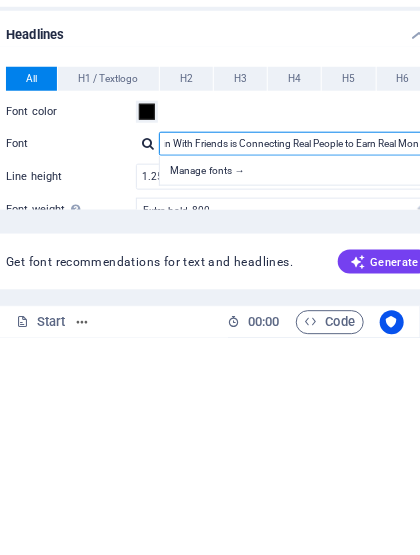 scroll, scrollTop: 0, scrollLeft: 203, axis: horizontal 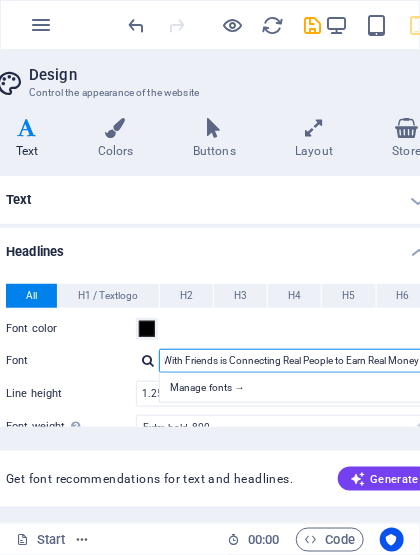type on "Your Network Is Your Net Worth. Naira-Rain With Friends is Connecting Real People to Earn Real Money" 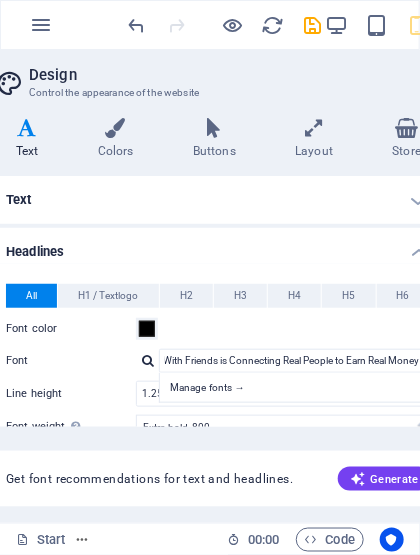 click at bounding box center [233, 25] 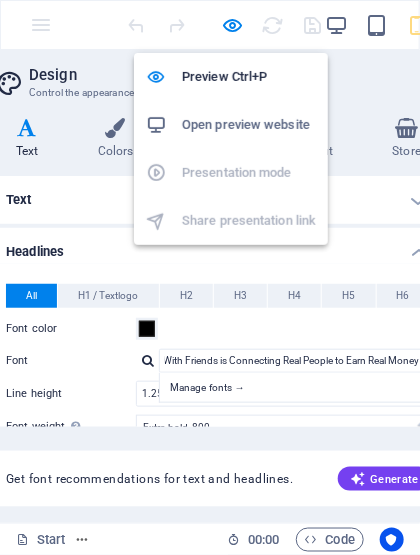 scroll, scrollTop: 0, scrollLeft: 0, axis: both 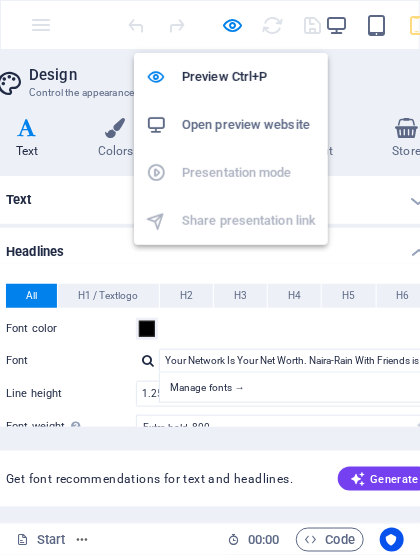 click at bounding box center [164, 77] 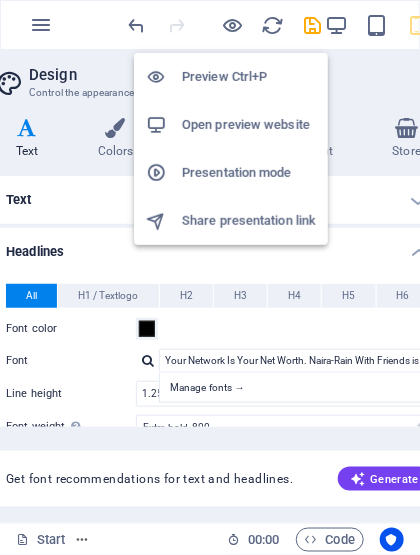 click on "Open preview website" at bounding box center [249, 125] 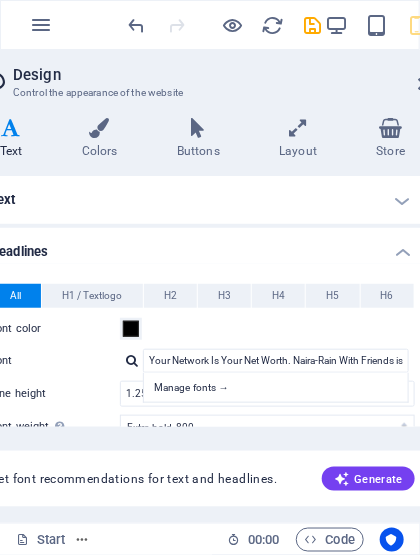 scroll, scrollTop: 0, scrollLeft: 42, axis: horizontal 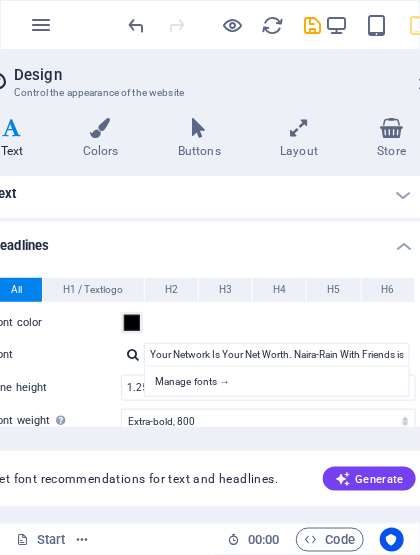 click at bounding box center [313, 25] 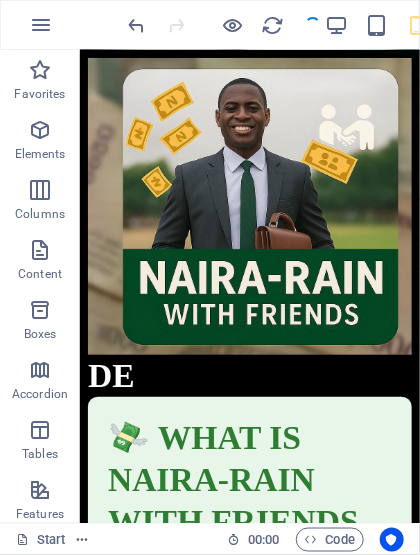 scroll, scrollTop: 0, scrollLeft: 0, axis: both 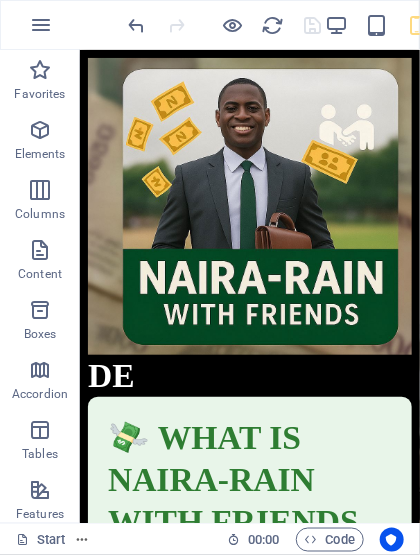click at bounding box center (233, 25) 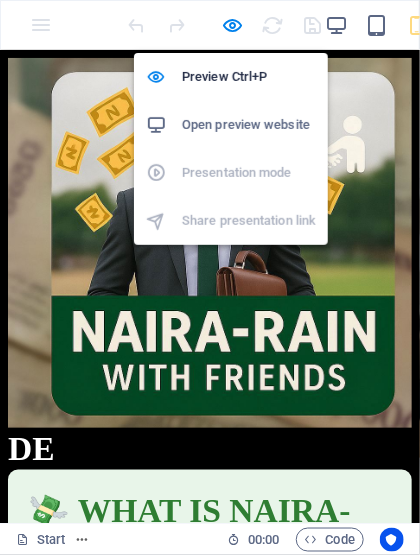 click on "Open preview website" at bounding box center (249, 125) 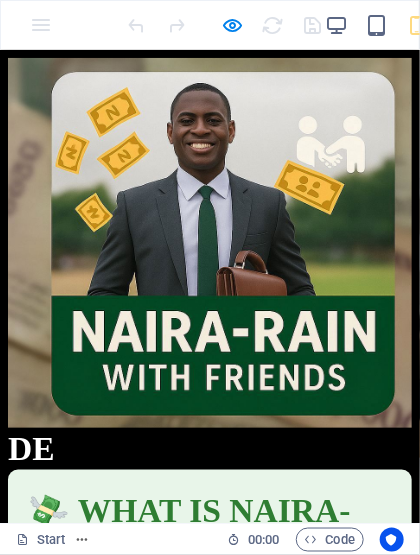 click on "Start" at bounding box center (41, 540) 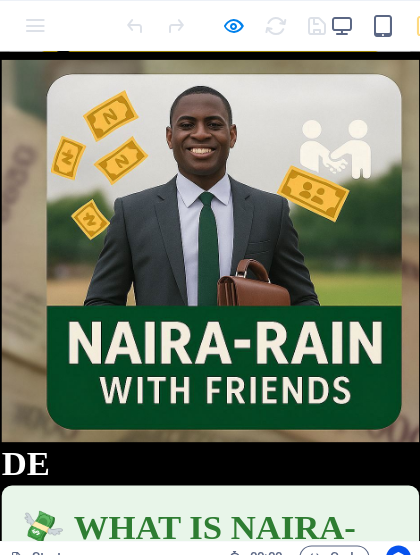 scroll, scrollTop: 5028, scrollLeft: 0, axis: vertical 